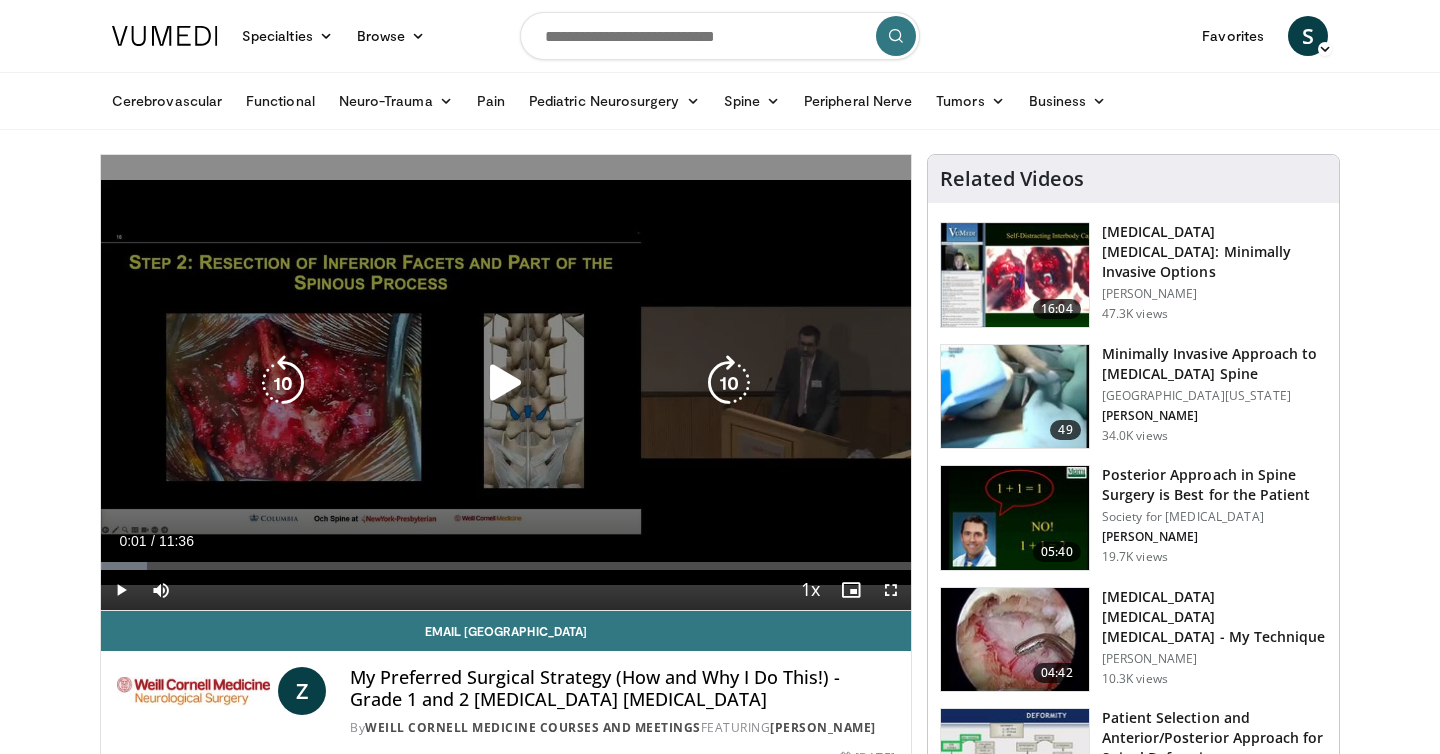 scroll, scrollTop: 0, scrollLeft: 0, axis: both 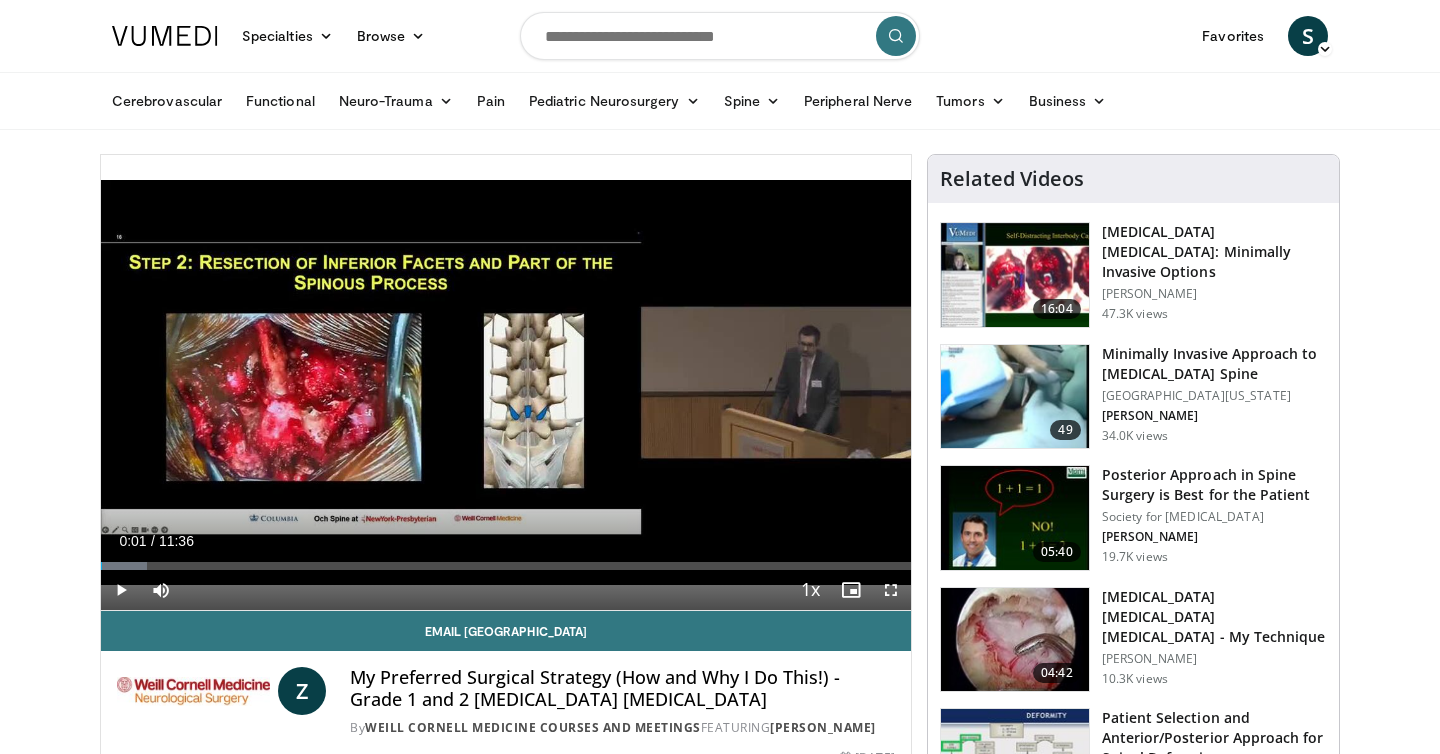 click at bounding box center [720, 36] 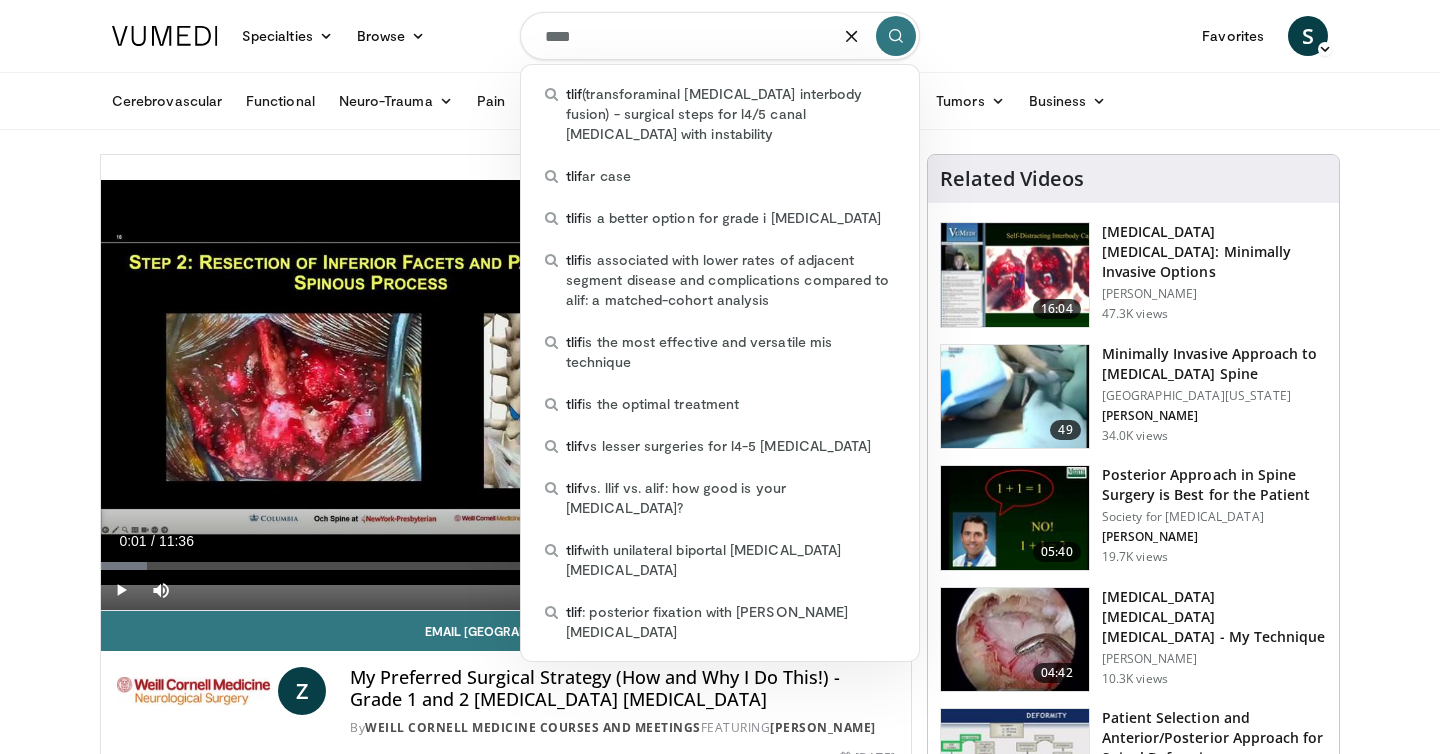 type on "****" 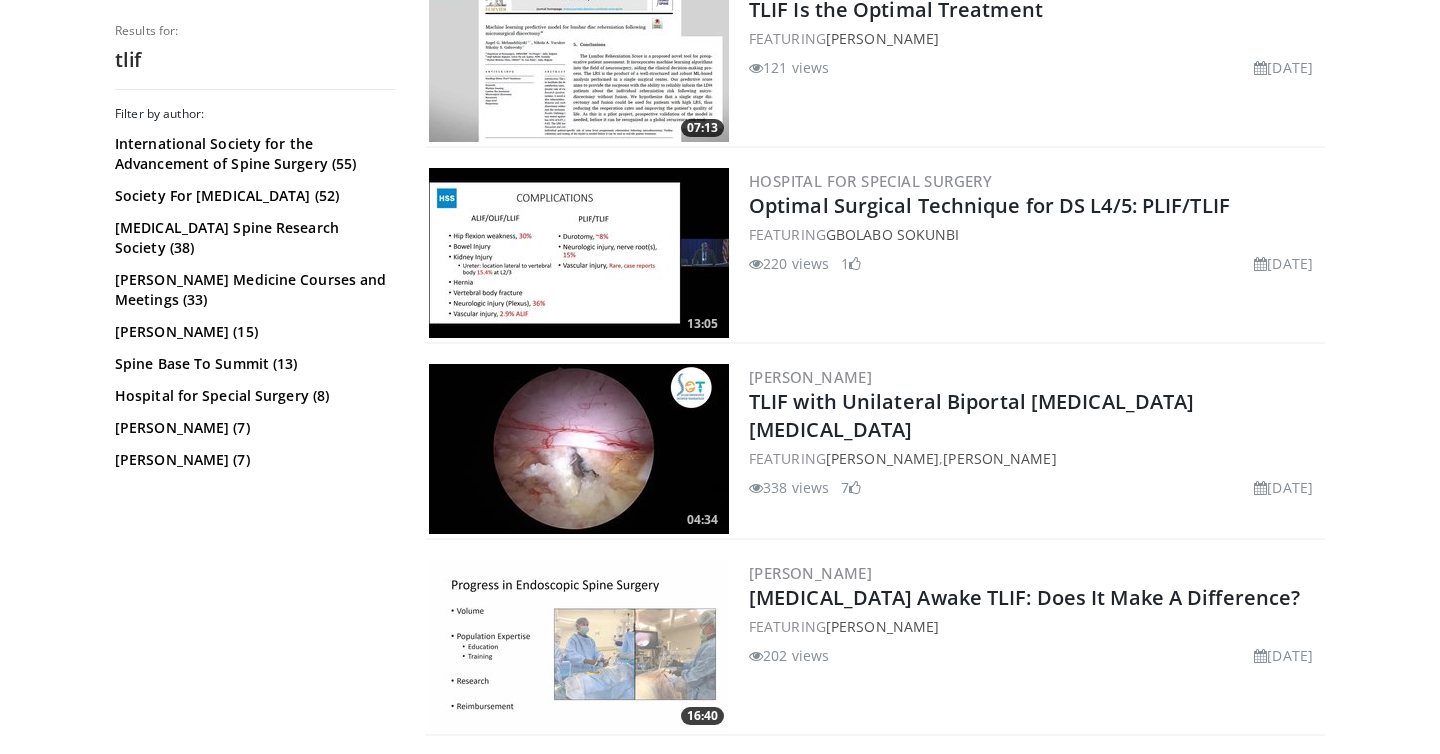 scroll, scrollTop: 454, scrollLeft: 0, axis: vertical 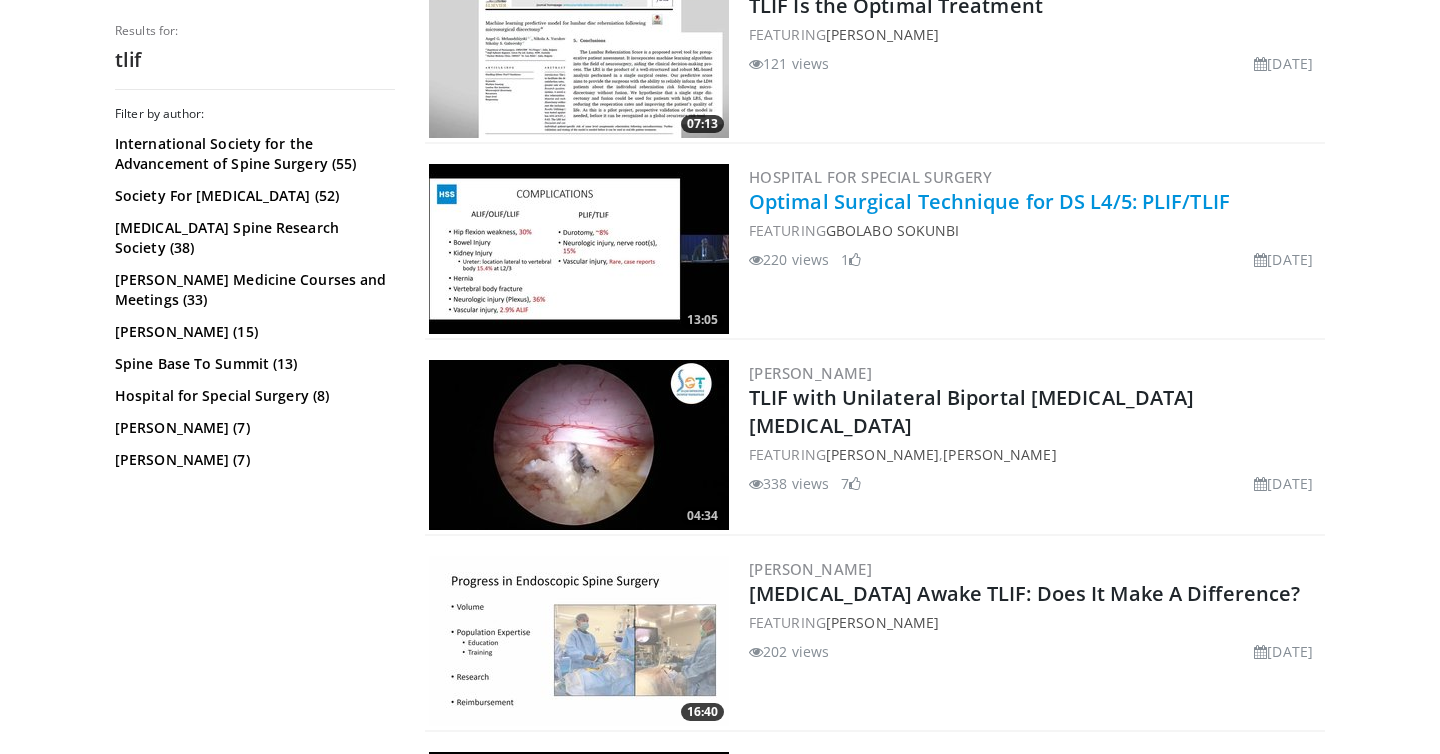 click on "Optimal Surgical Technique for DS L4/5: PLIF/TLIF" at bounding box center (989, 201) 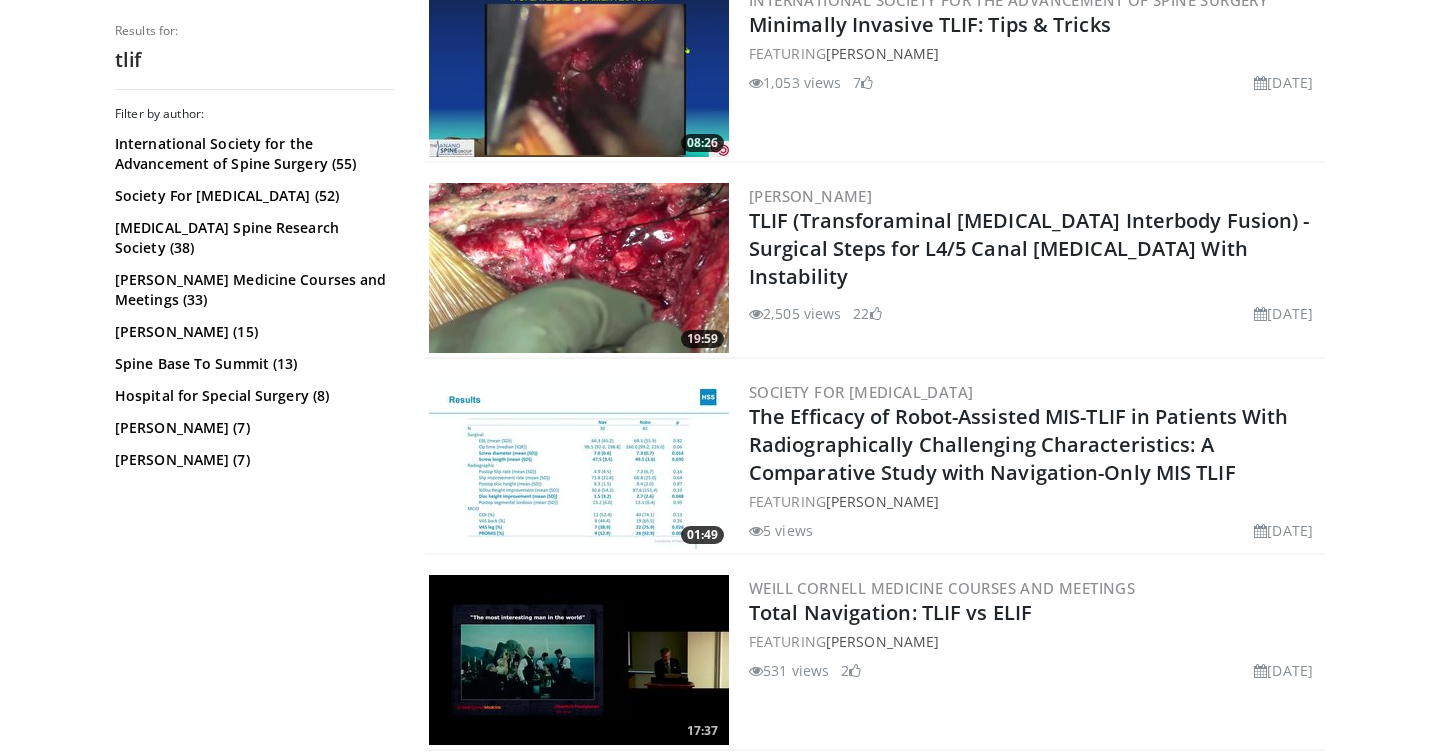 scroll, scrollTop: 3391, scrollLeft: 0, axis: vertical 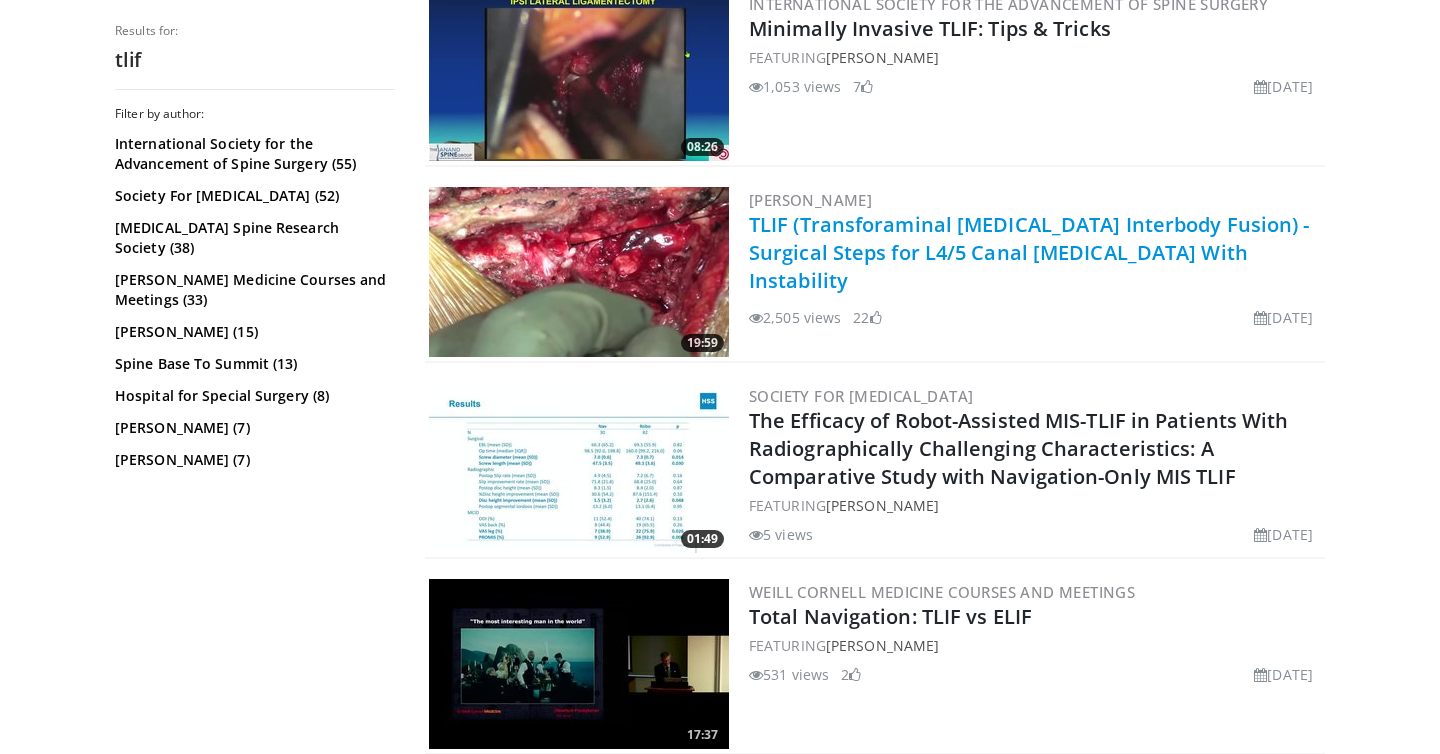 click on "TLIF (Transforaminal Lumbar Interbody Fusion) - Surgical Steps for L4/5 Canal Stenosis With Instability" at bounding box center [1029, 252] 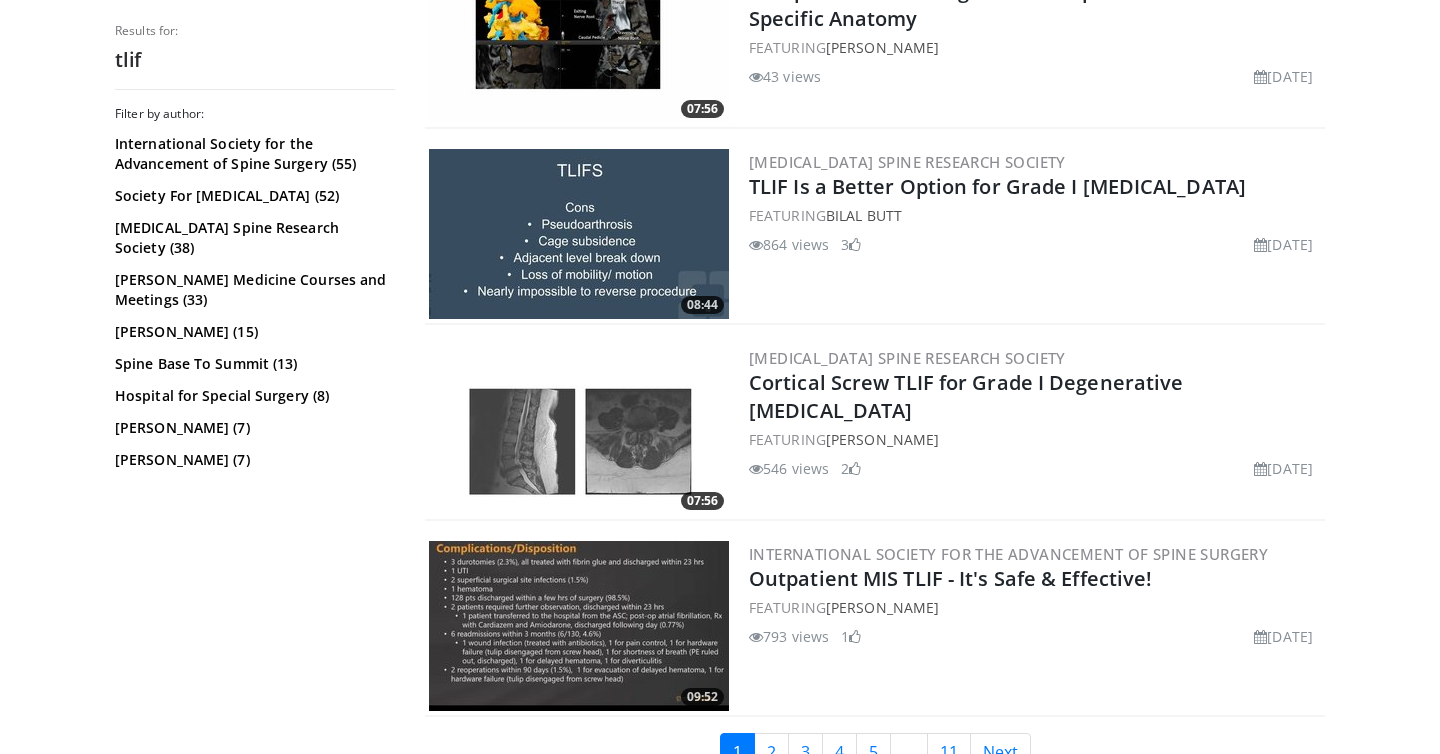 scroll, scrollTop: 4444, scrollLeft: 0, axis: vertical 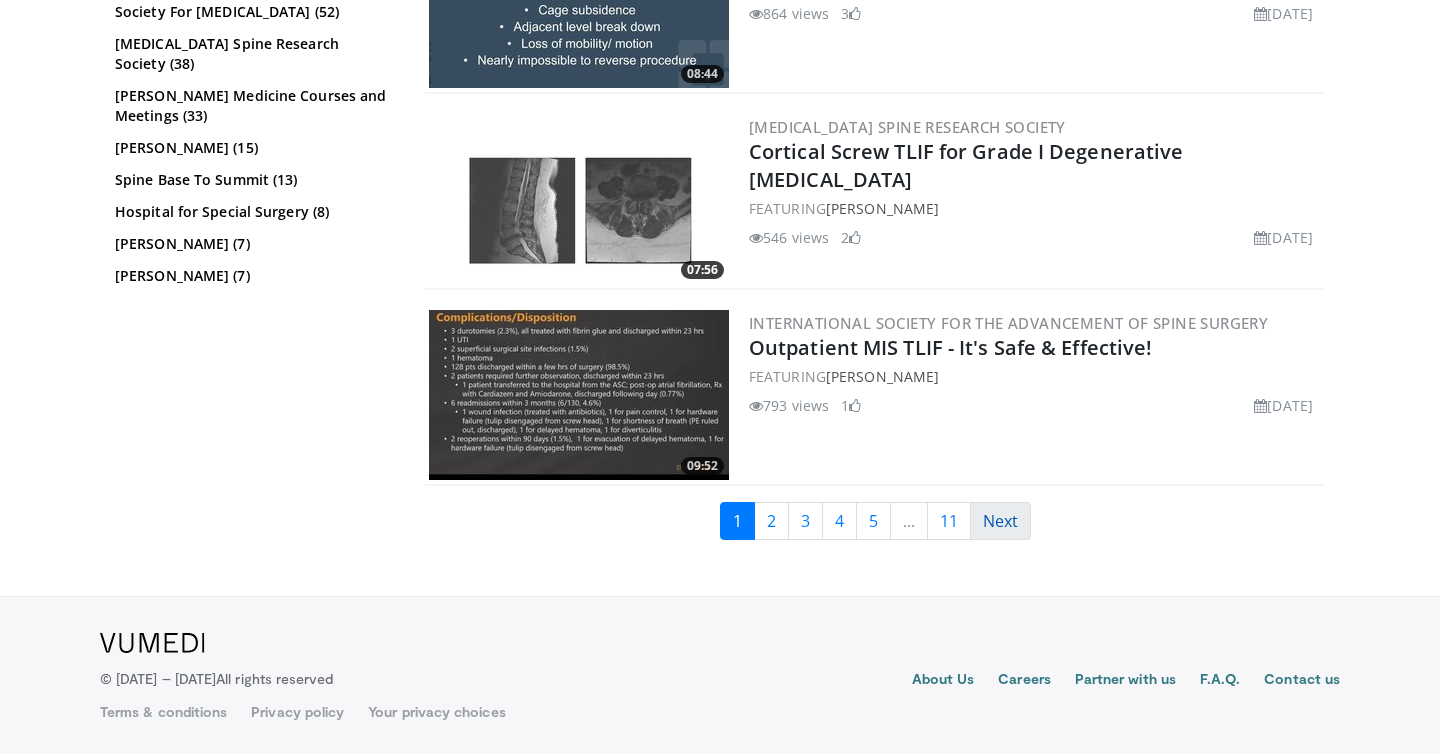 click on "Next" at bounding box center [1000, 521] 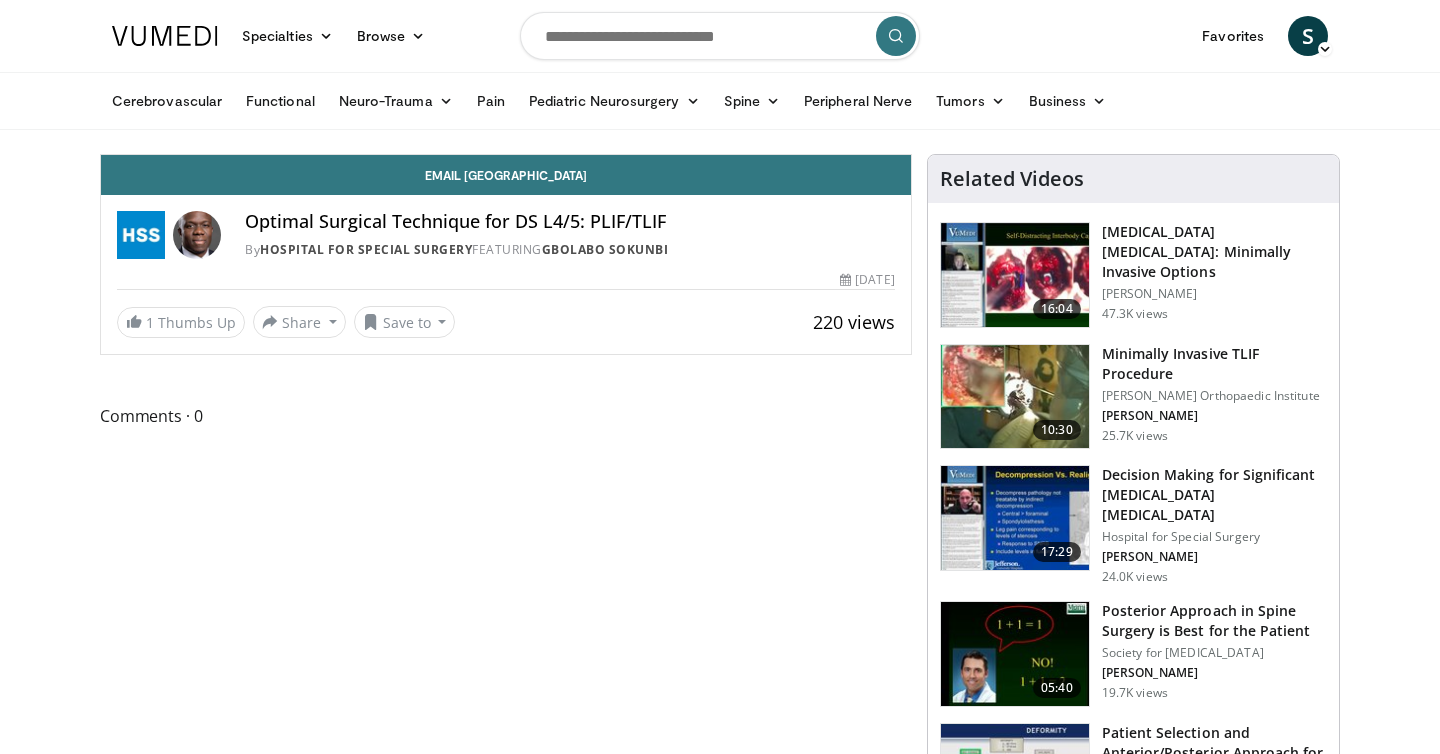 scroll, scrollTop: 0, scrollLeft: 0, axis: both 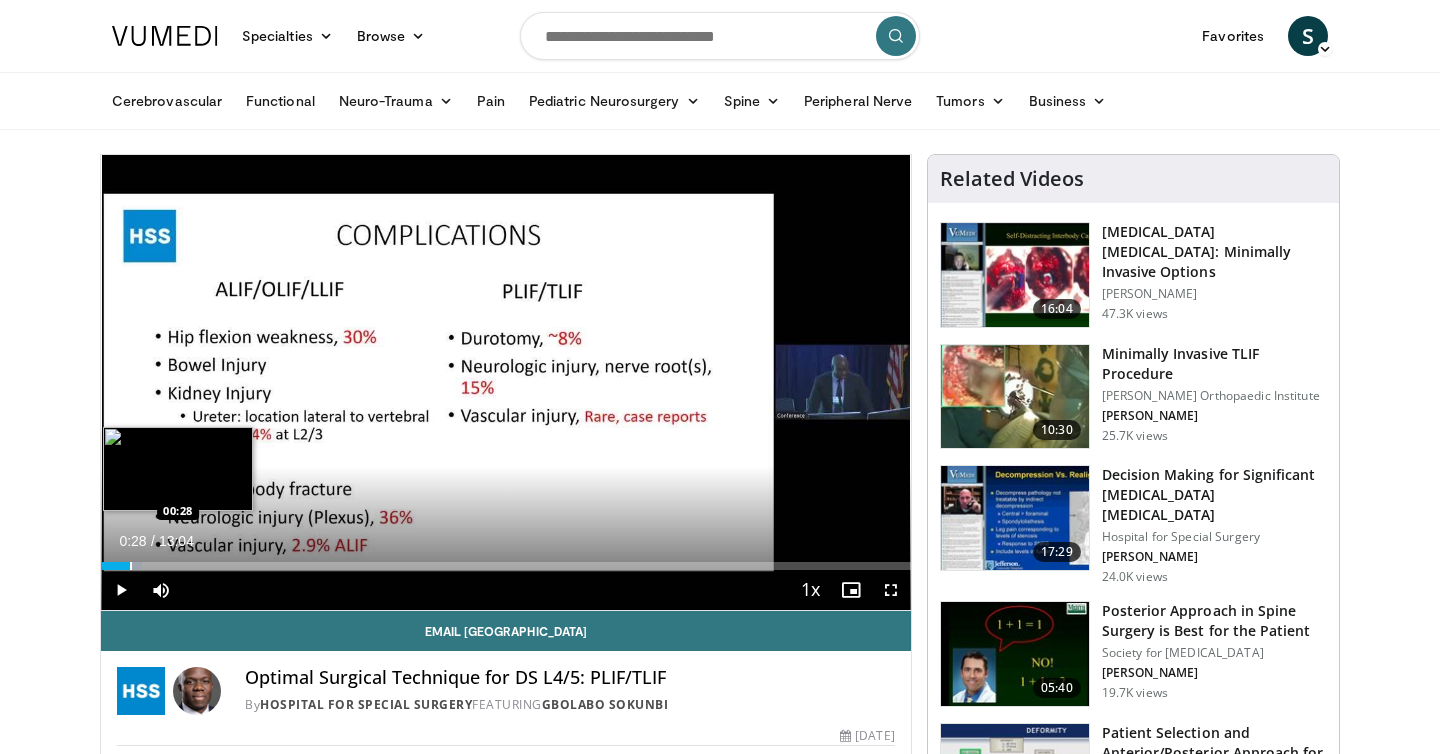 click at bounding box center (131, 566) 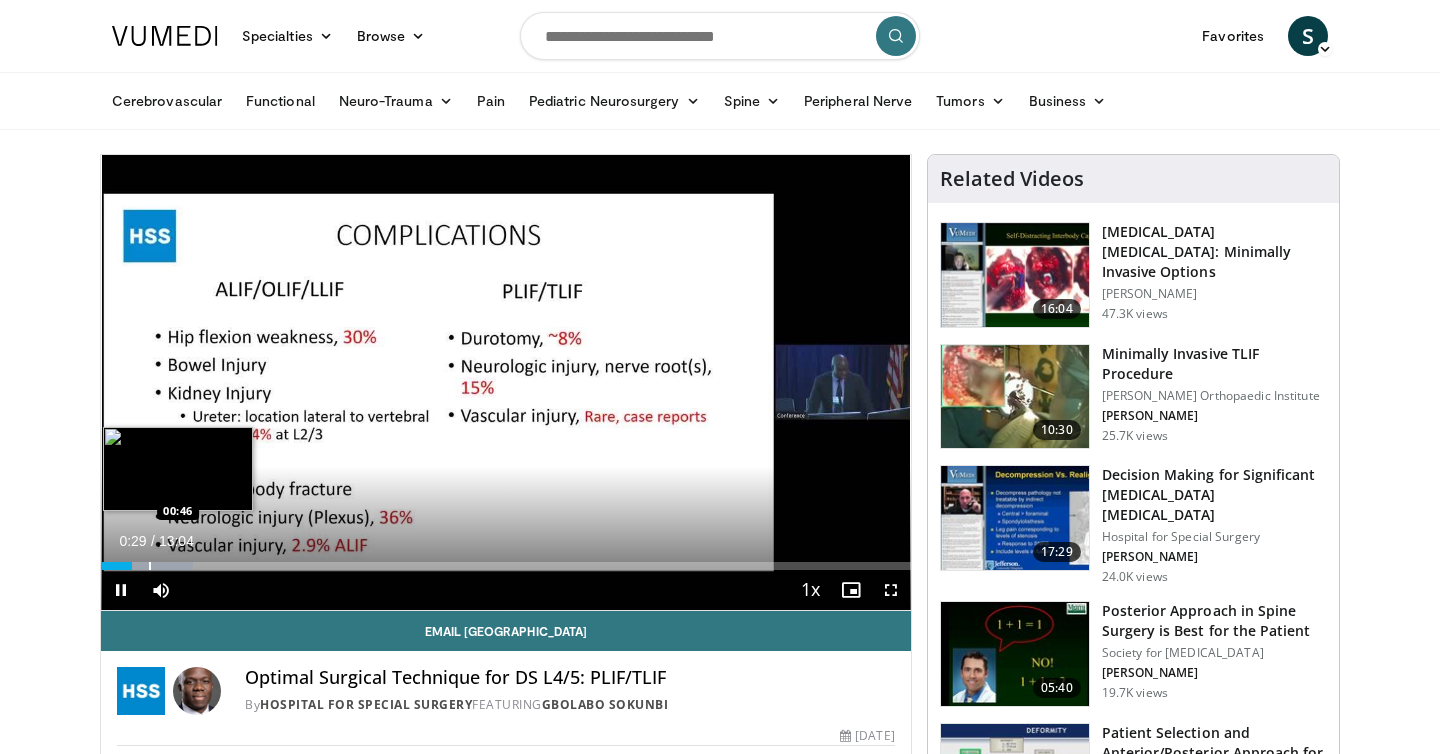 click at bounding box center (150, 566) 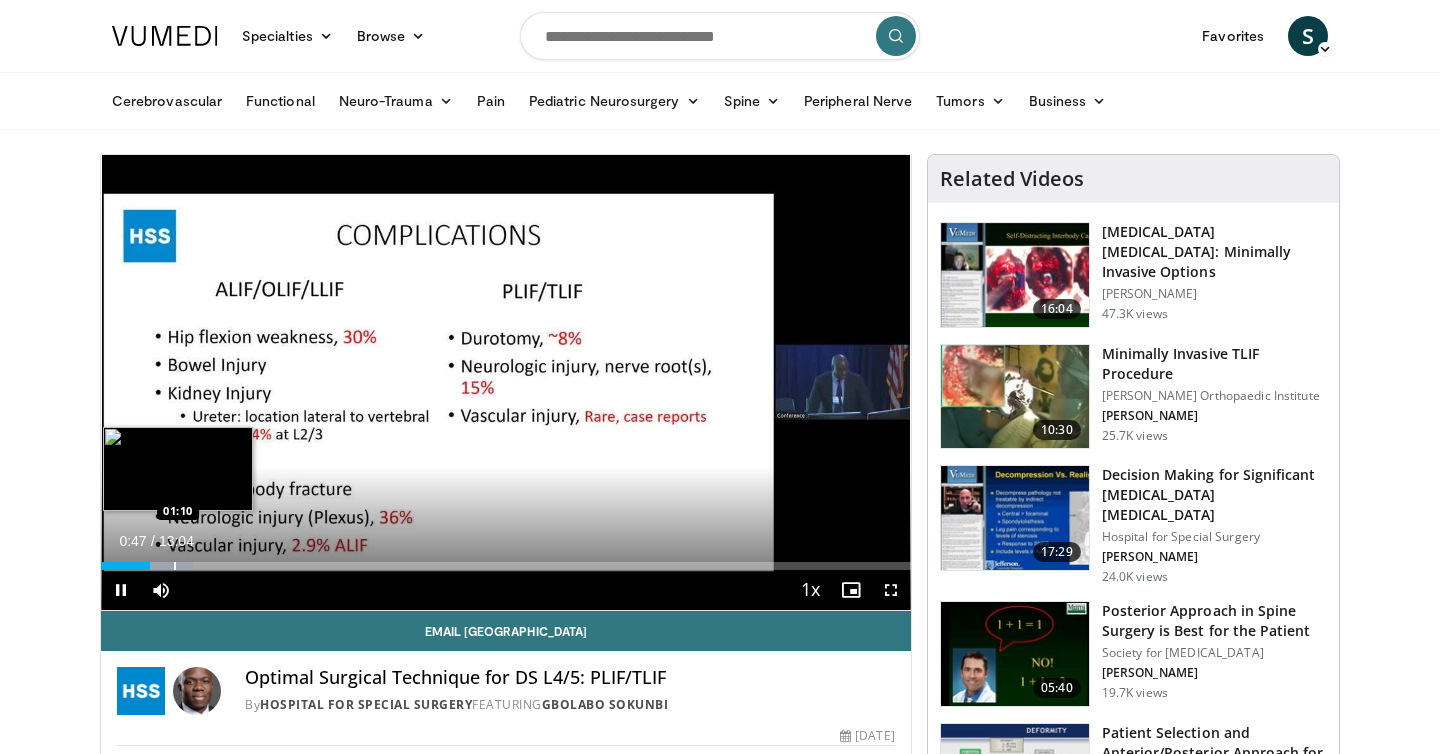 click at bounding box center [175, 566] 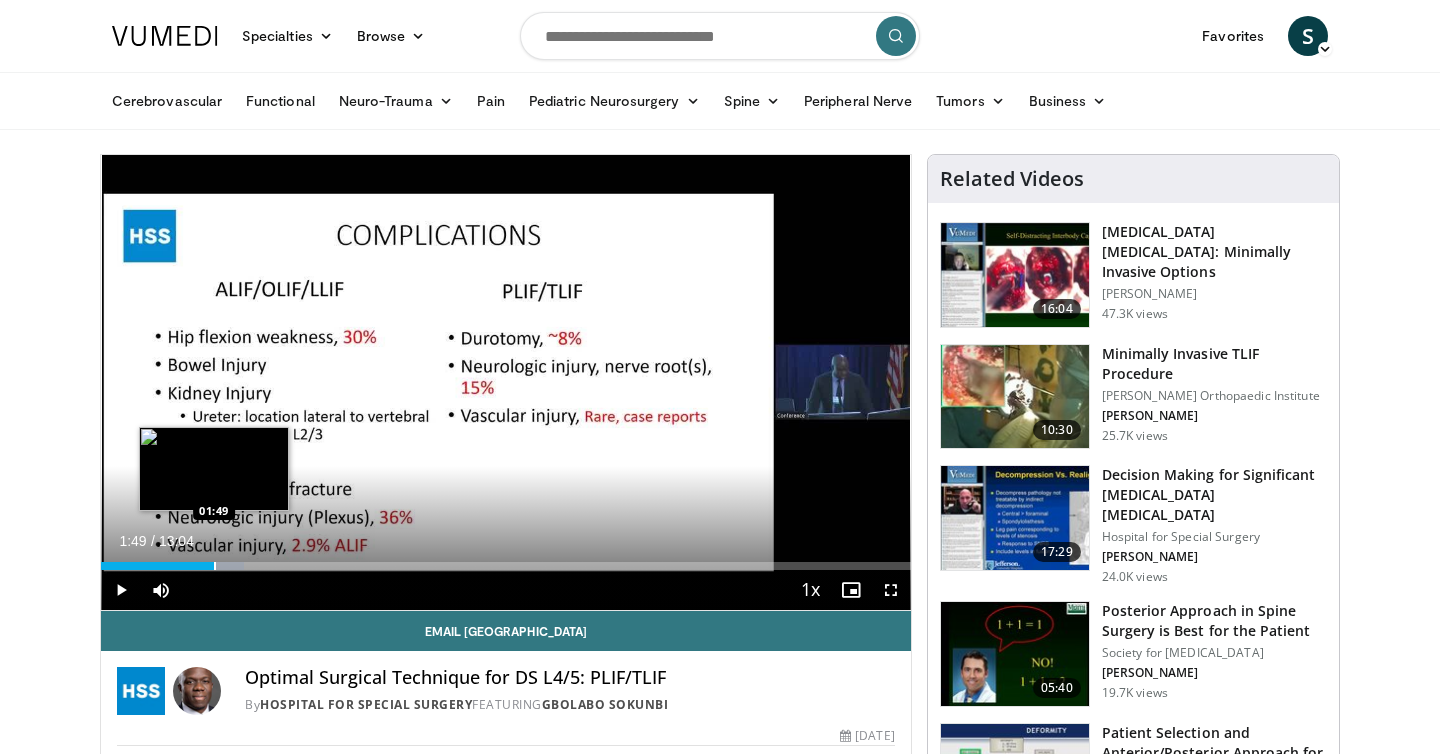 click at bounding box center [215, 566] 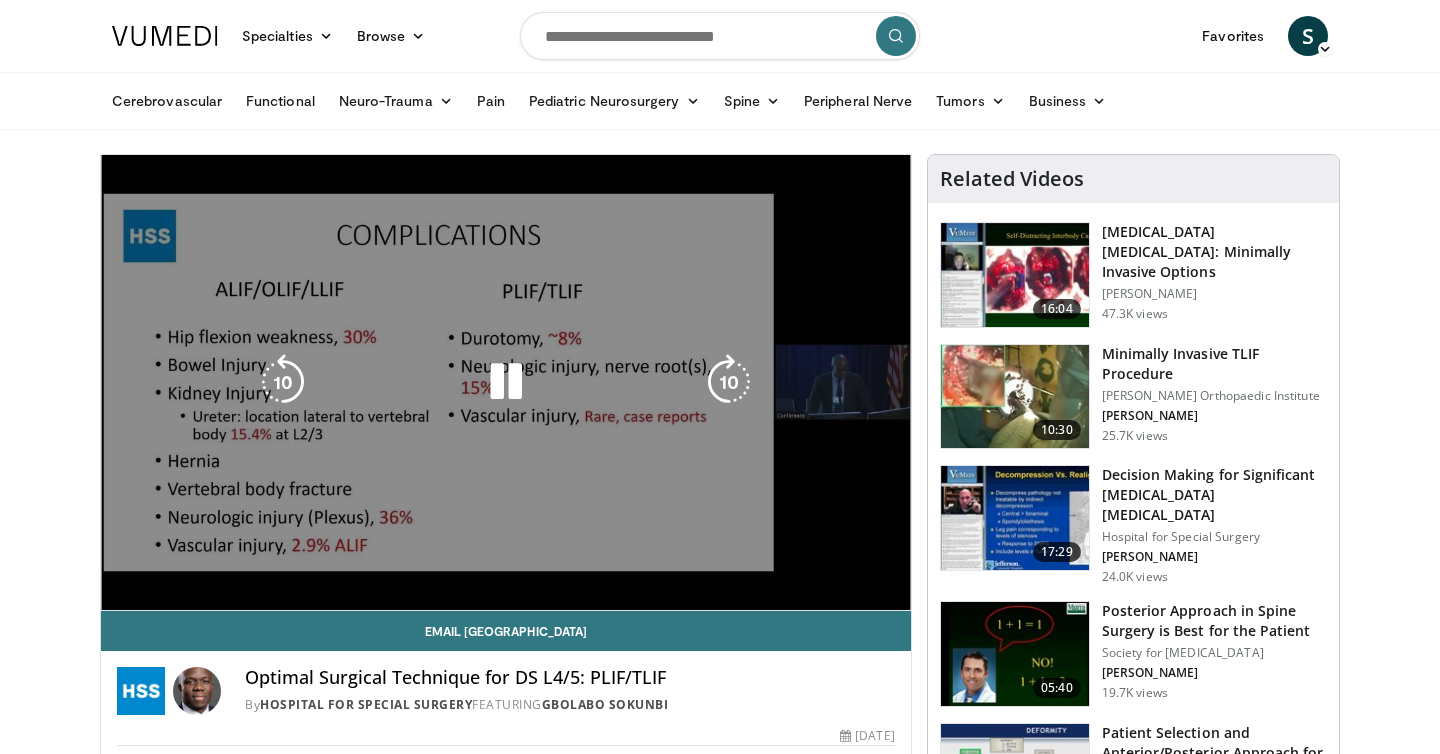 click on "**********" at bounding box center (506, 383) 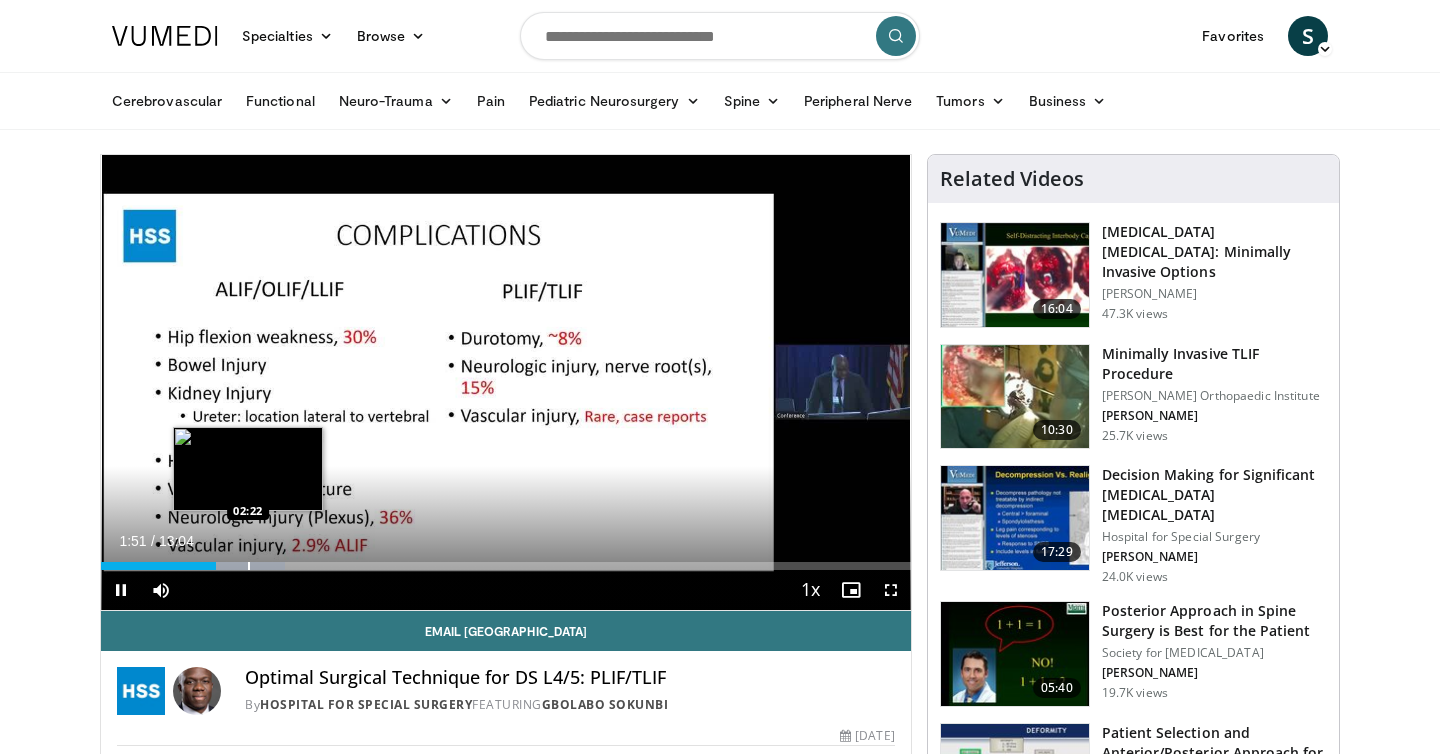 click at bounding box center [249, 566] 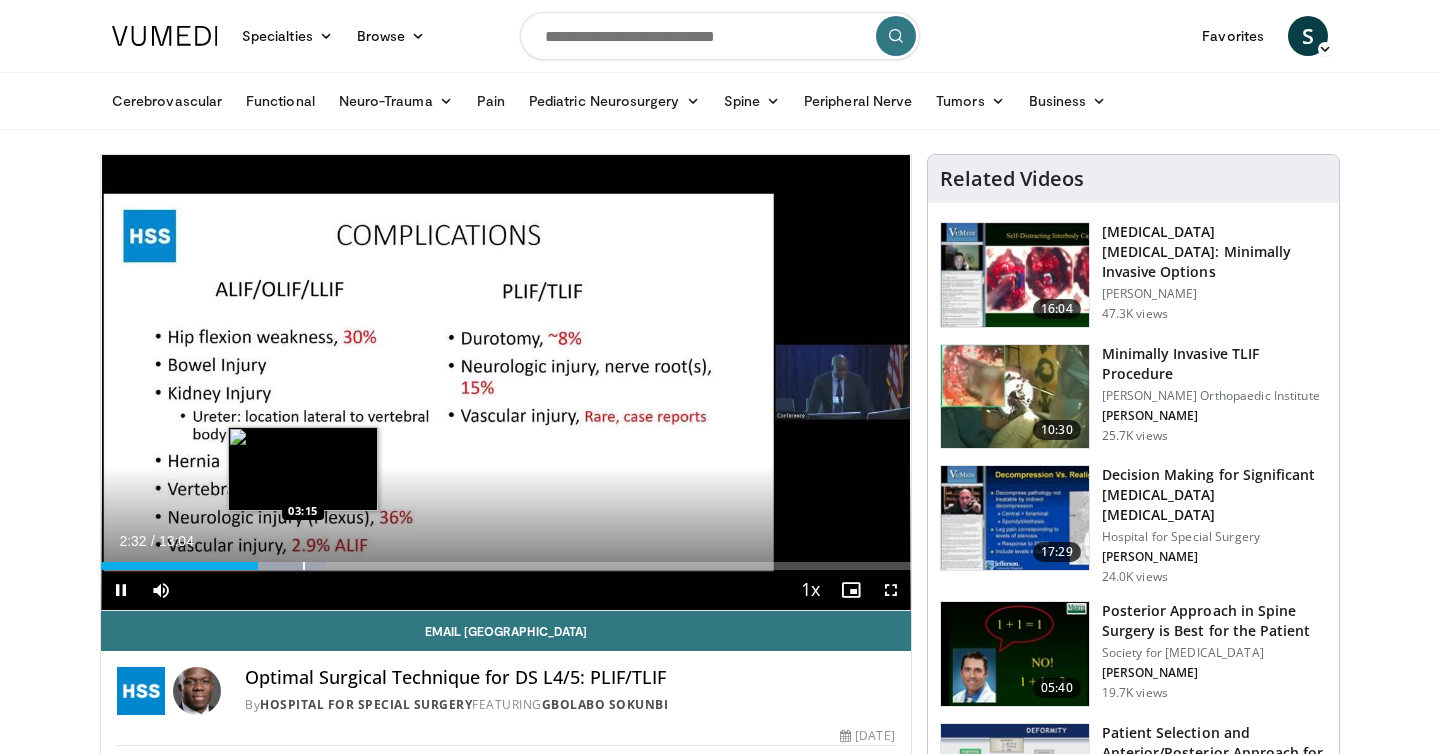 click at bounding box center [304, 566] 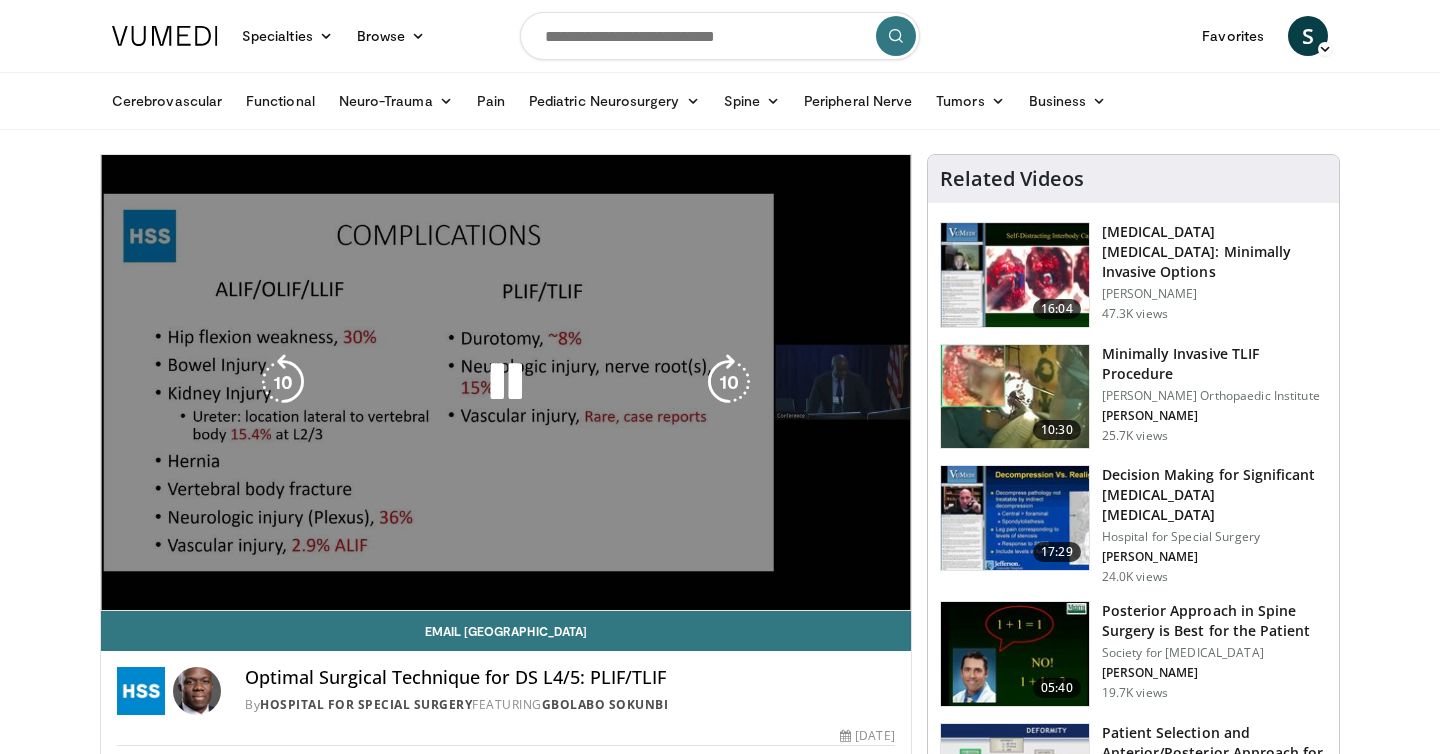 click on "03:15" at bounding box center [202, 606] 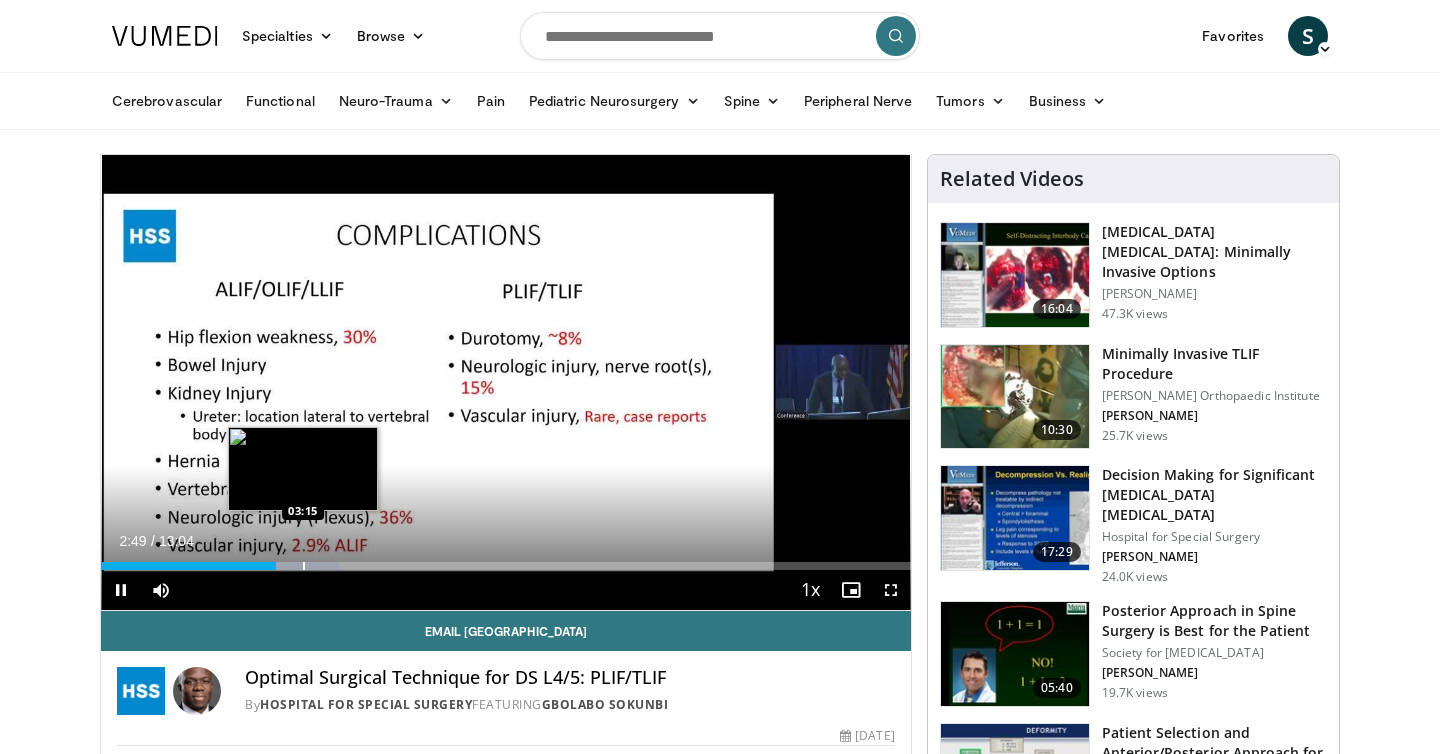 click at bounding box center [304, 566] 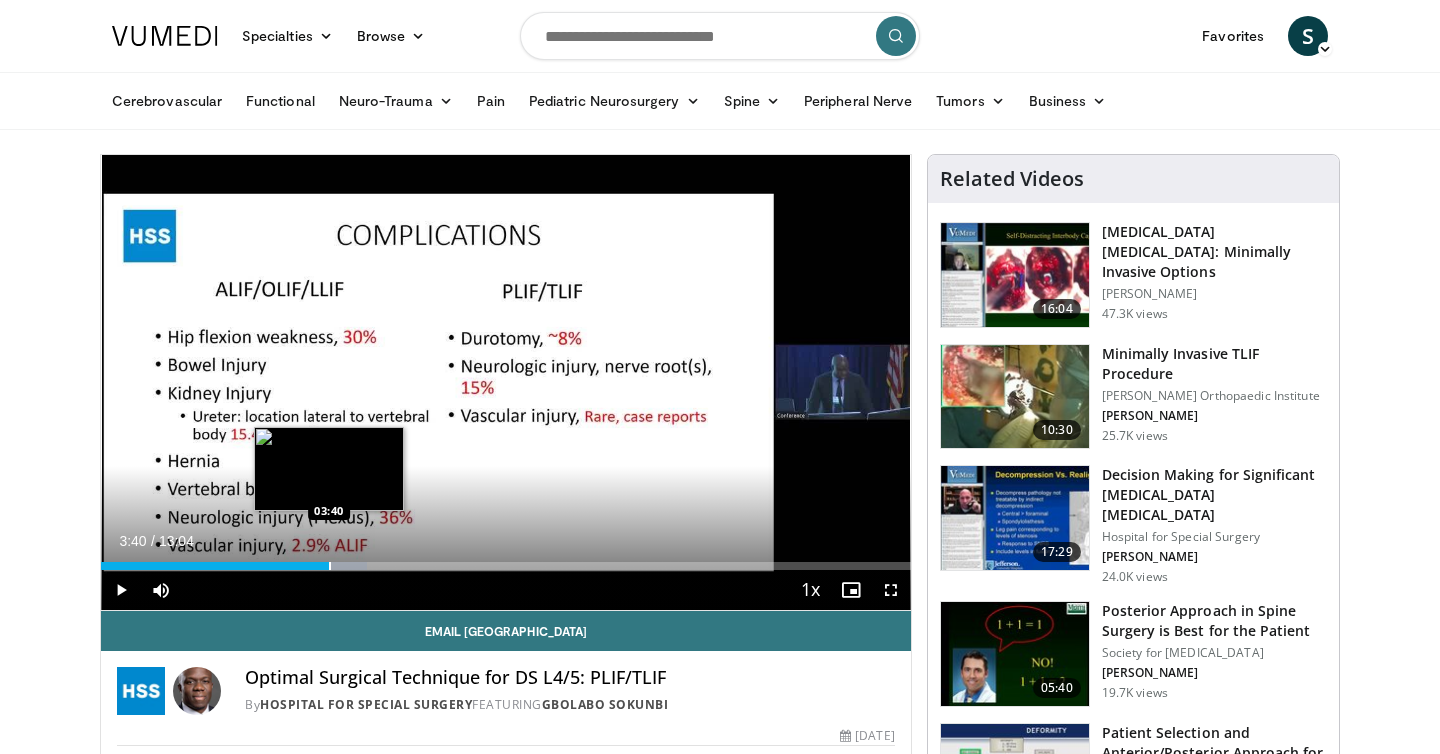 click at bounding box center [330, 566] 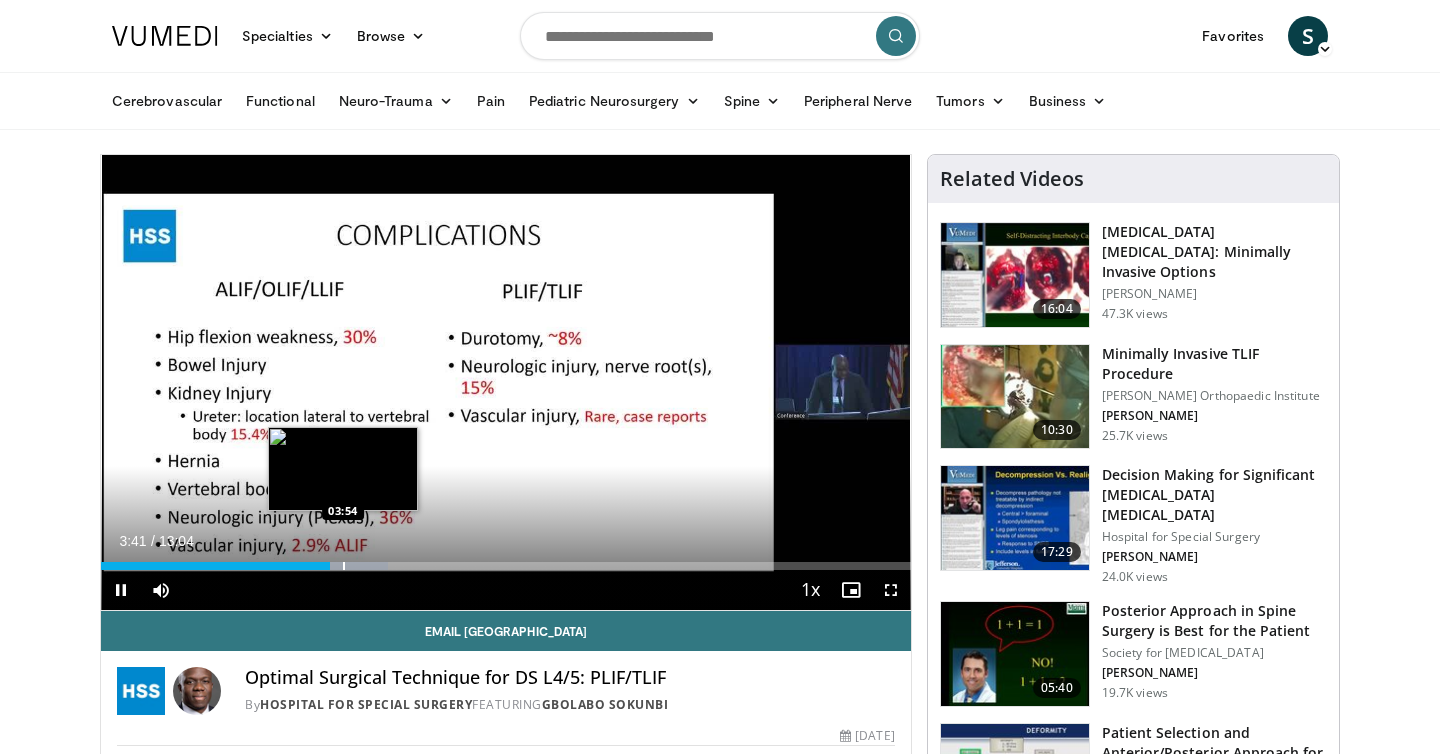 click at bounding box center [344, 566] 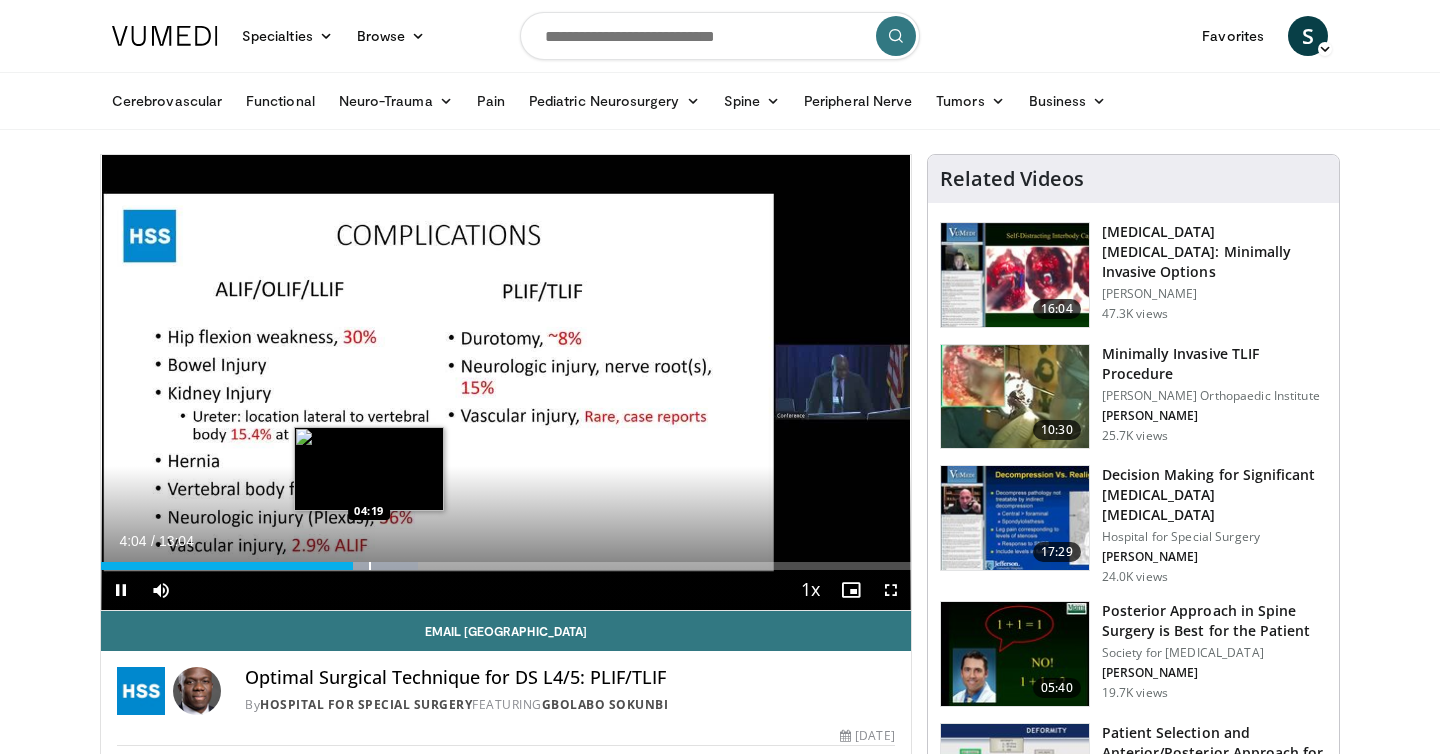click at bounding box center (370, 566) 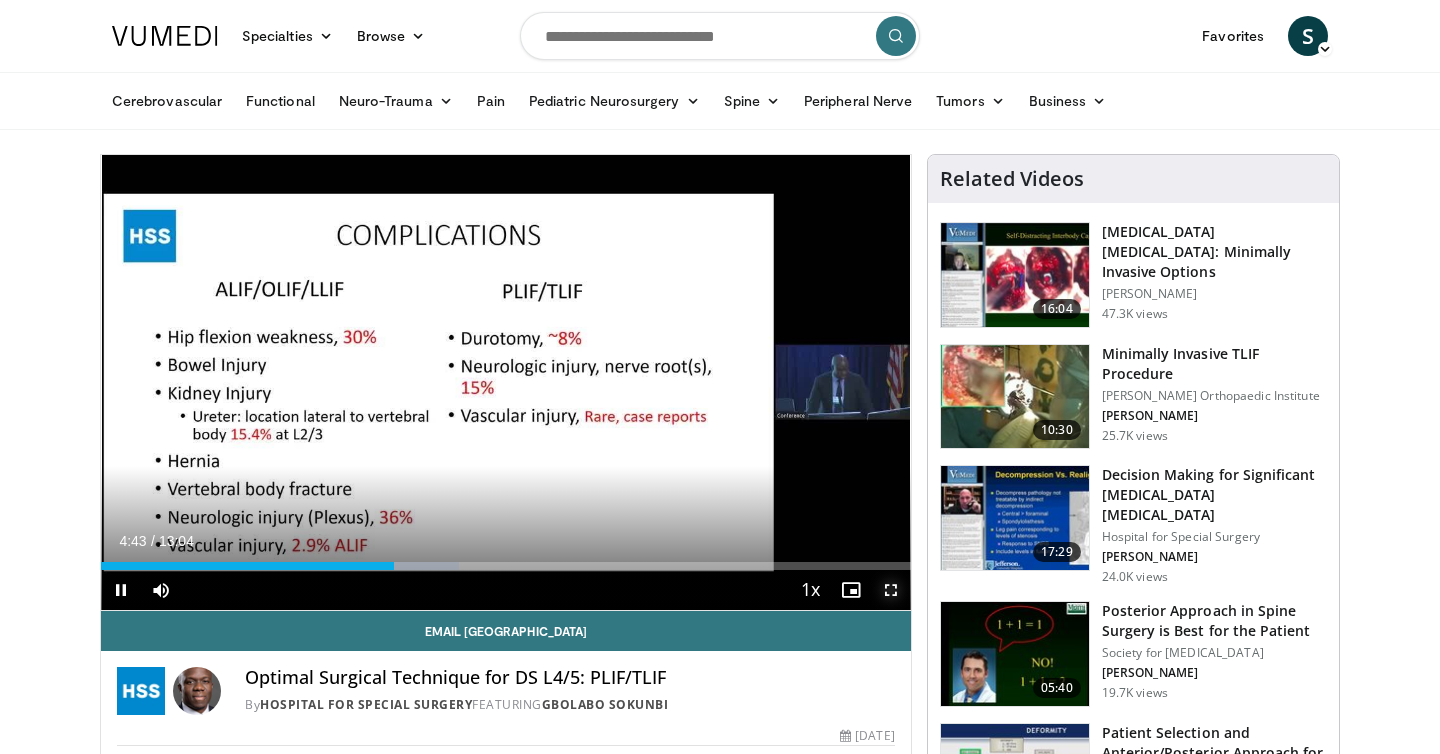 click at bounding box center (891, 590) 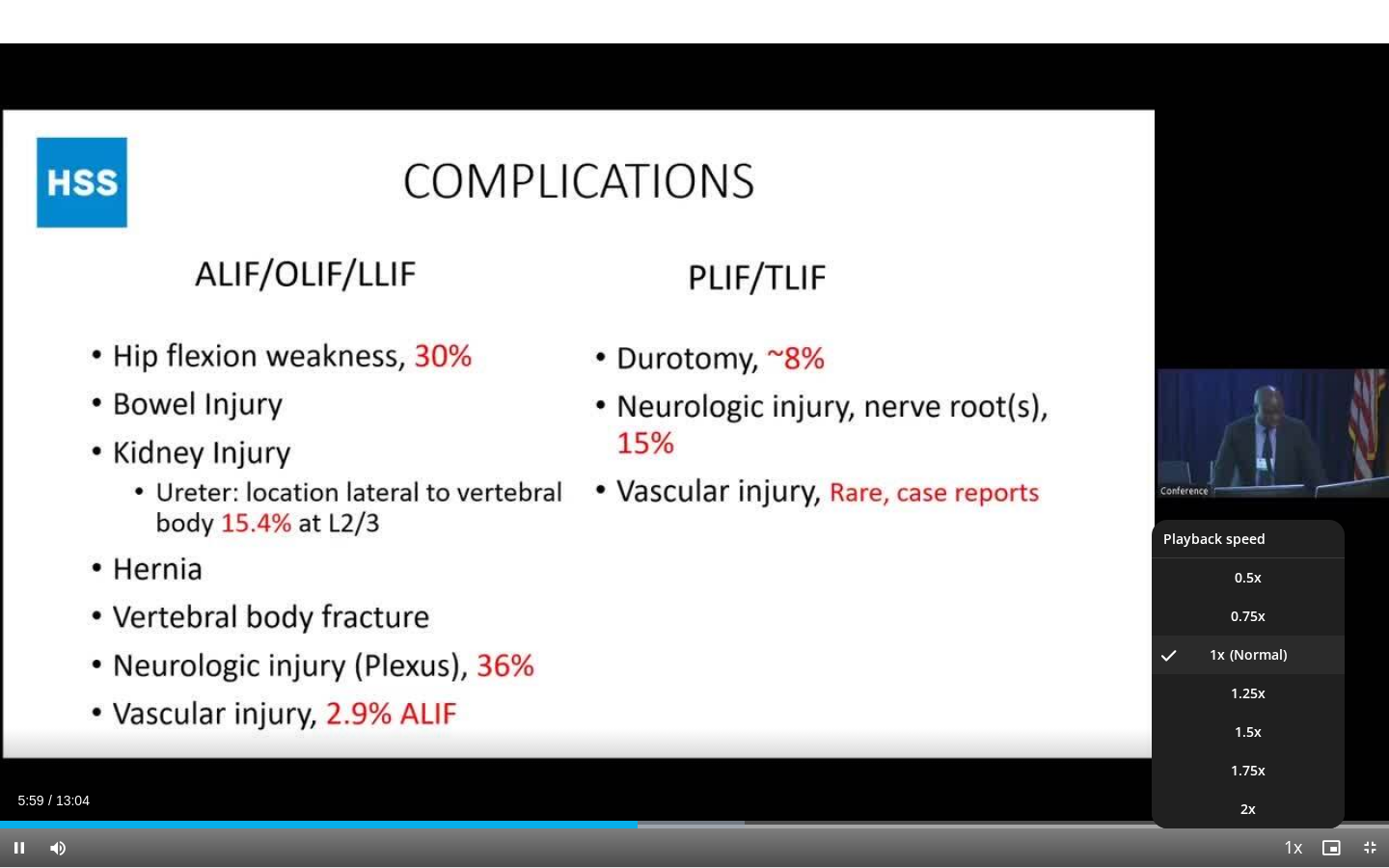 click at bounding box center [1293, 849] 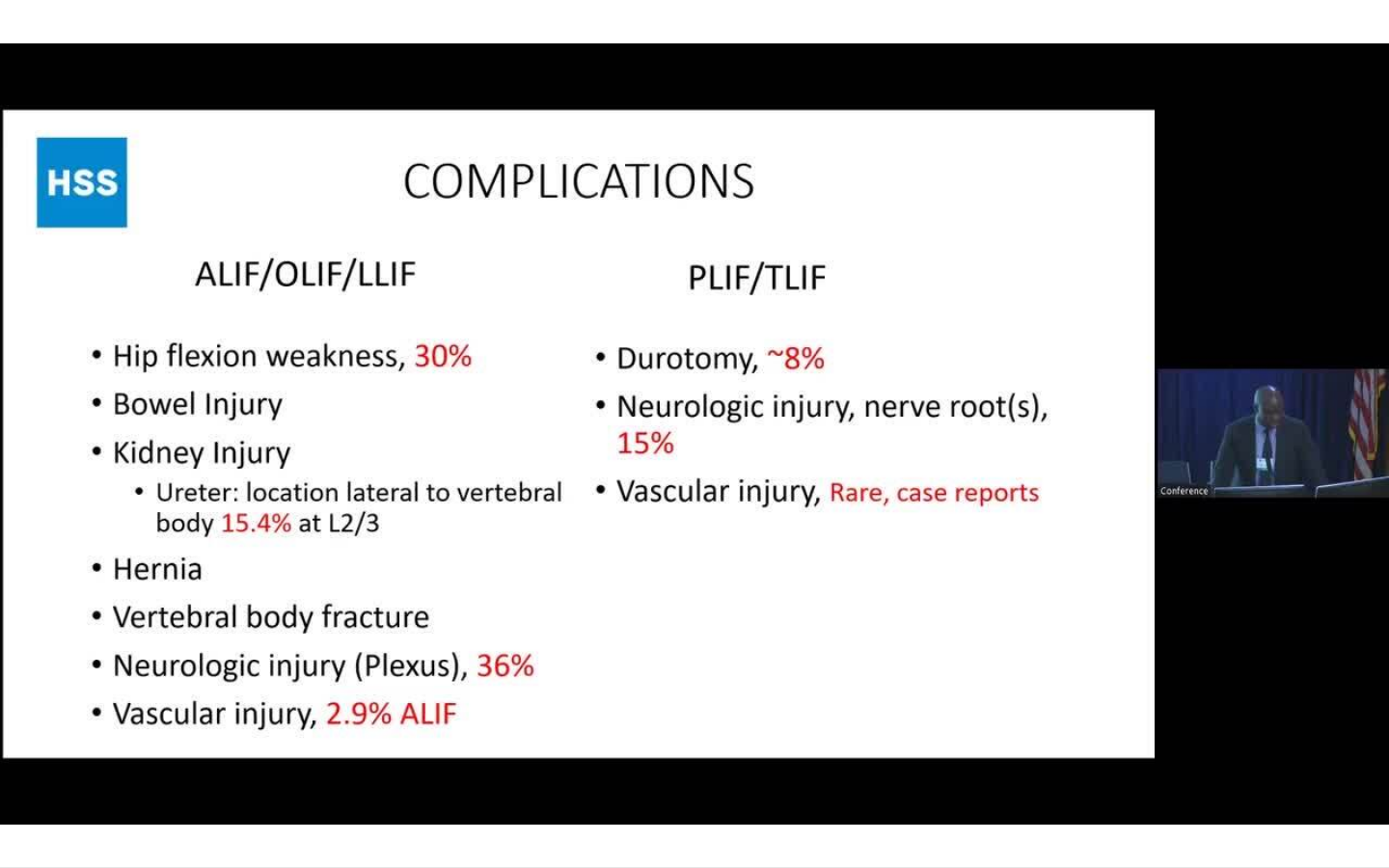 click on "10 seconds
Tap to unmute" at bounding box center (694, 433) 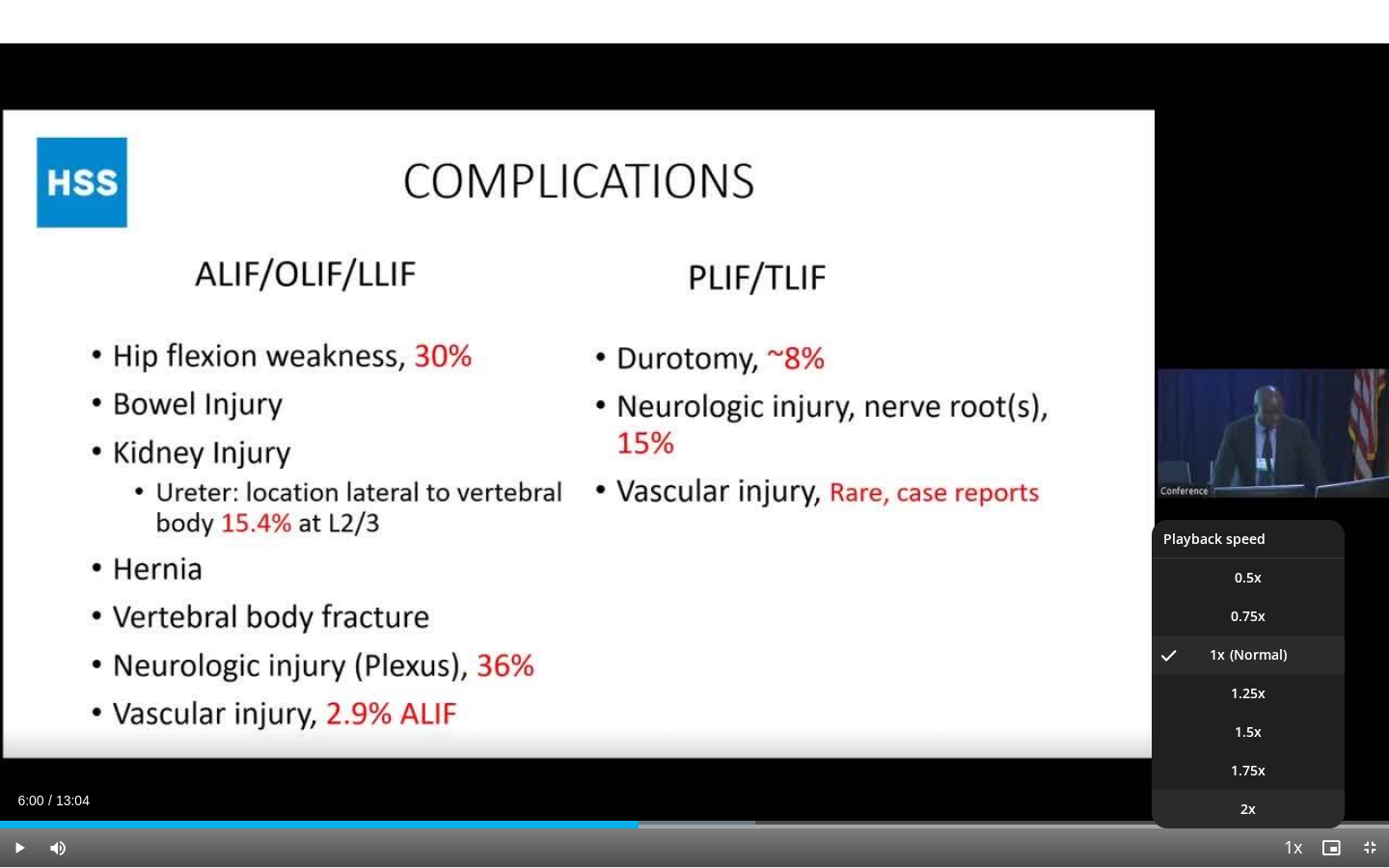 click on "2x" at bounding box center (1248, 809) 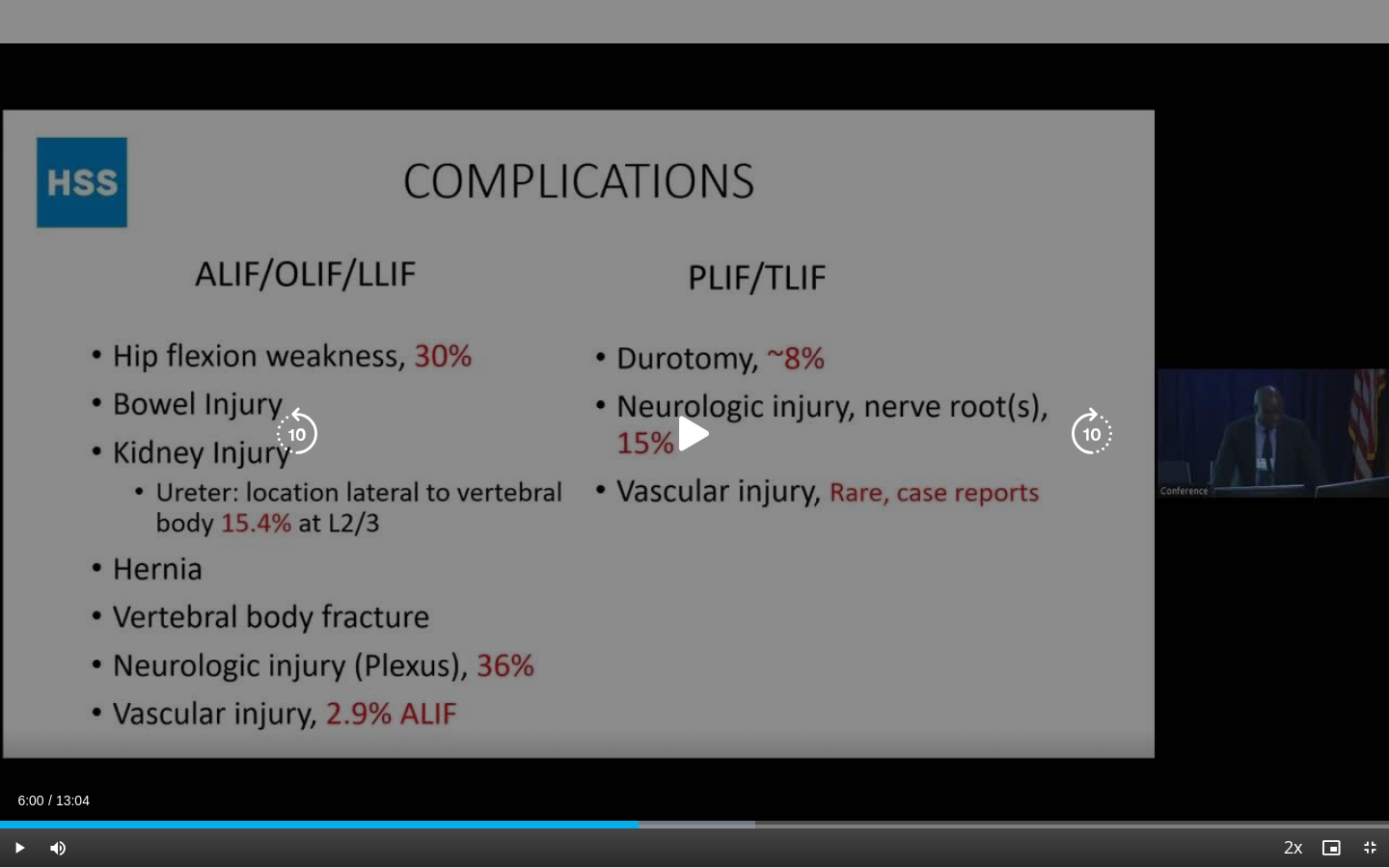click on "10 seconds
Tap to unmute" at bounding box center (694, 433) 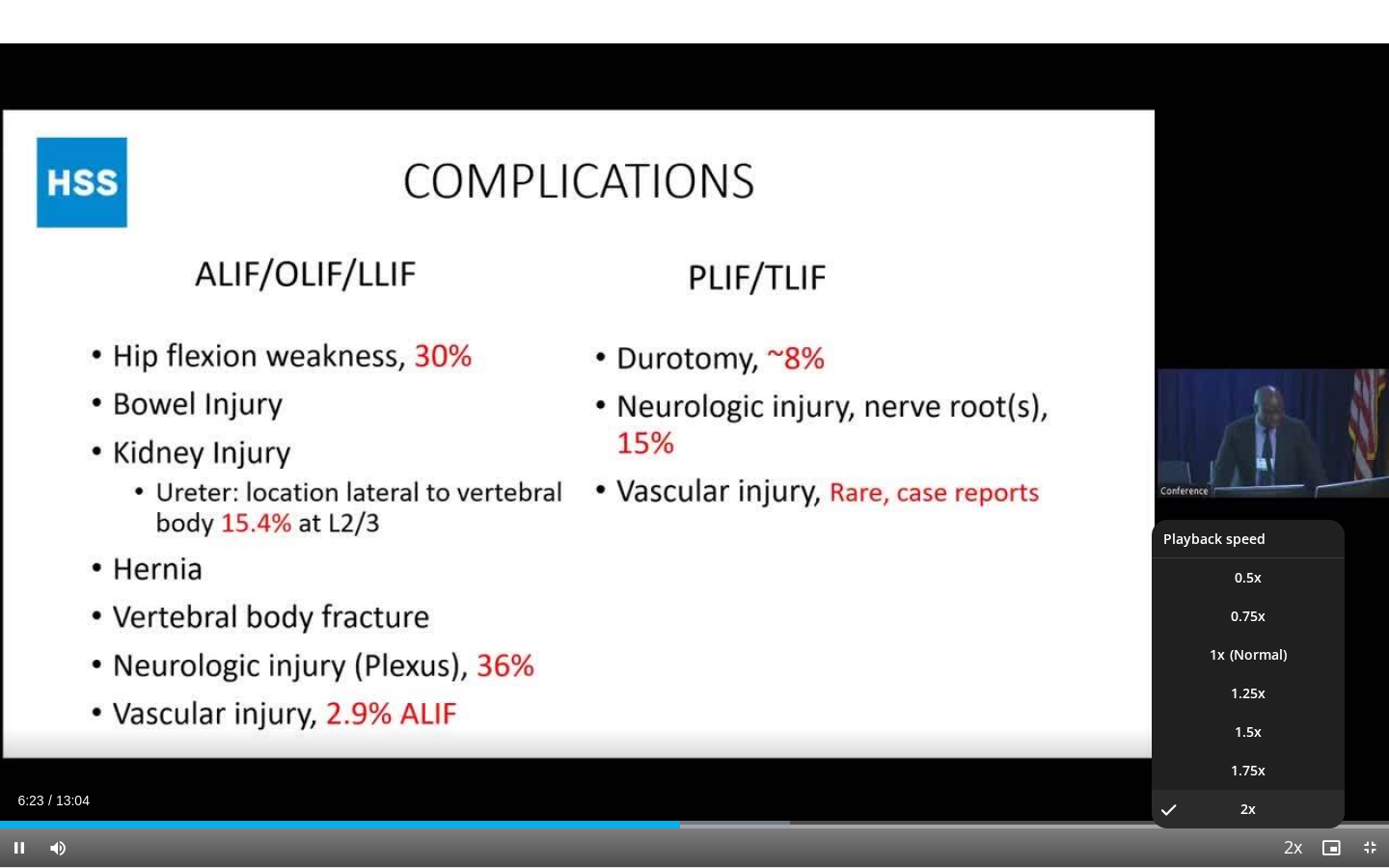 click at bounding box center (1293, 849) 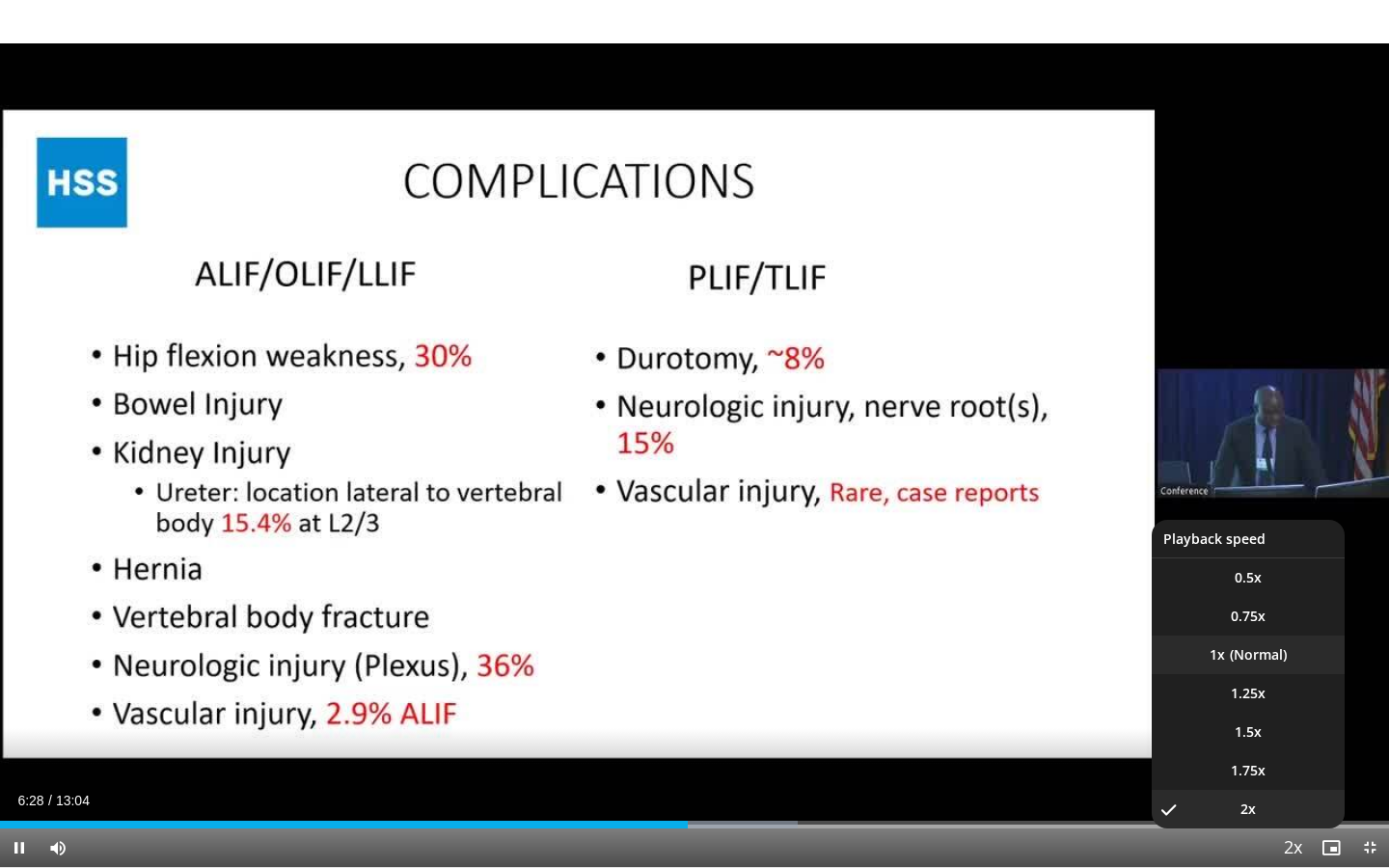 click on "1x" at bounding box center [1248, 655] 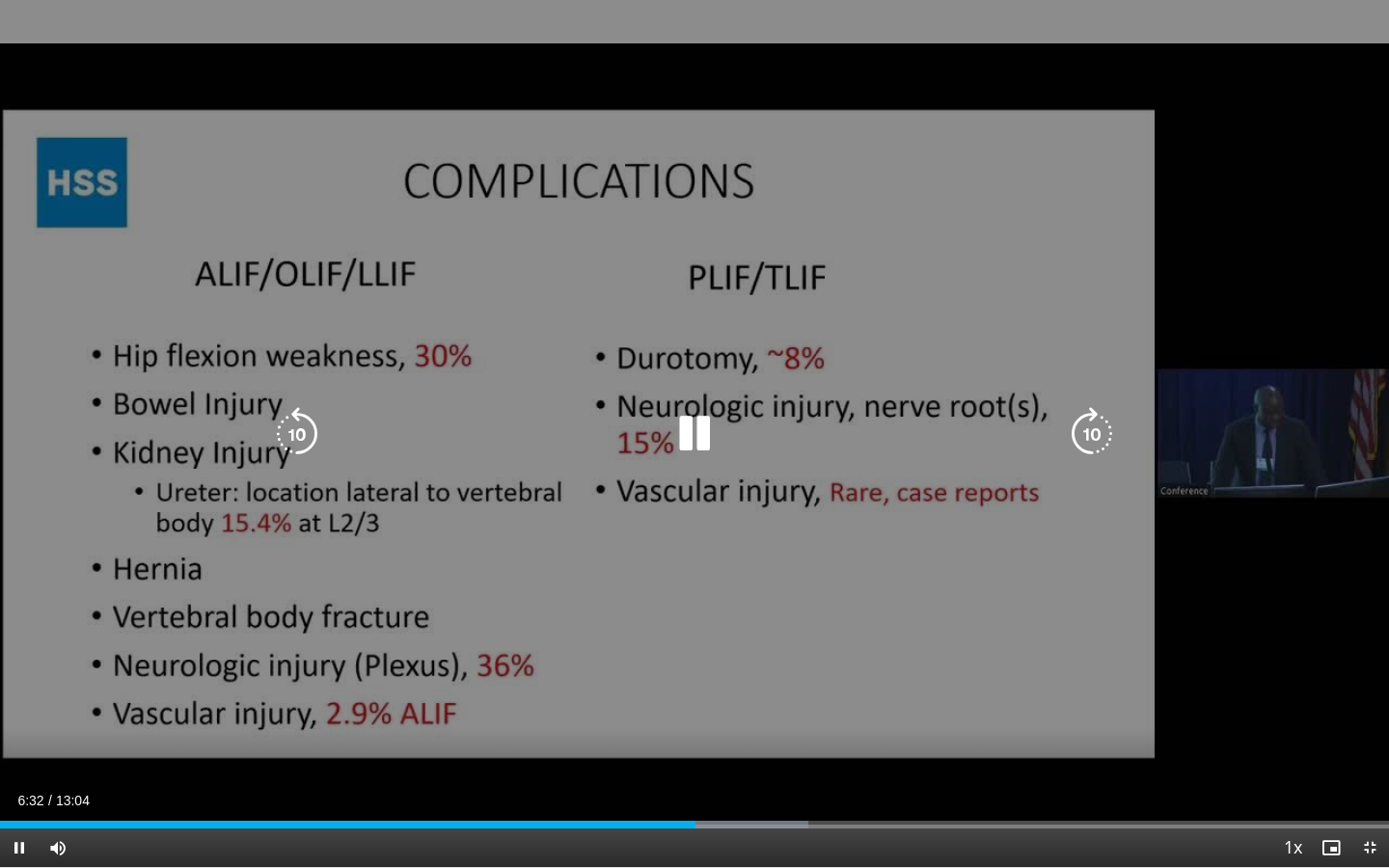 click at bounding box center (694, 434) 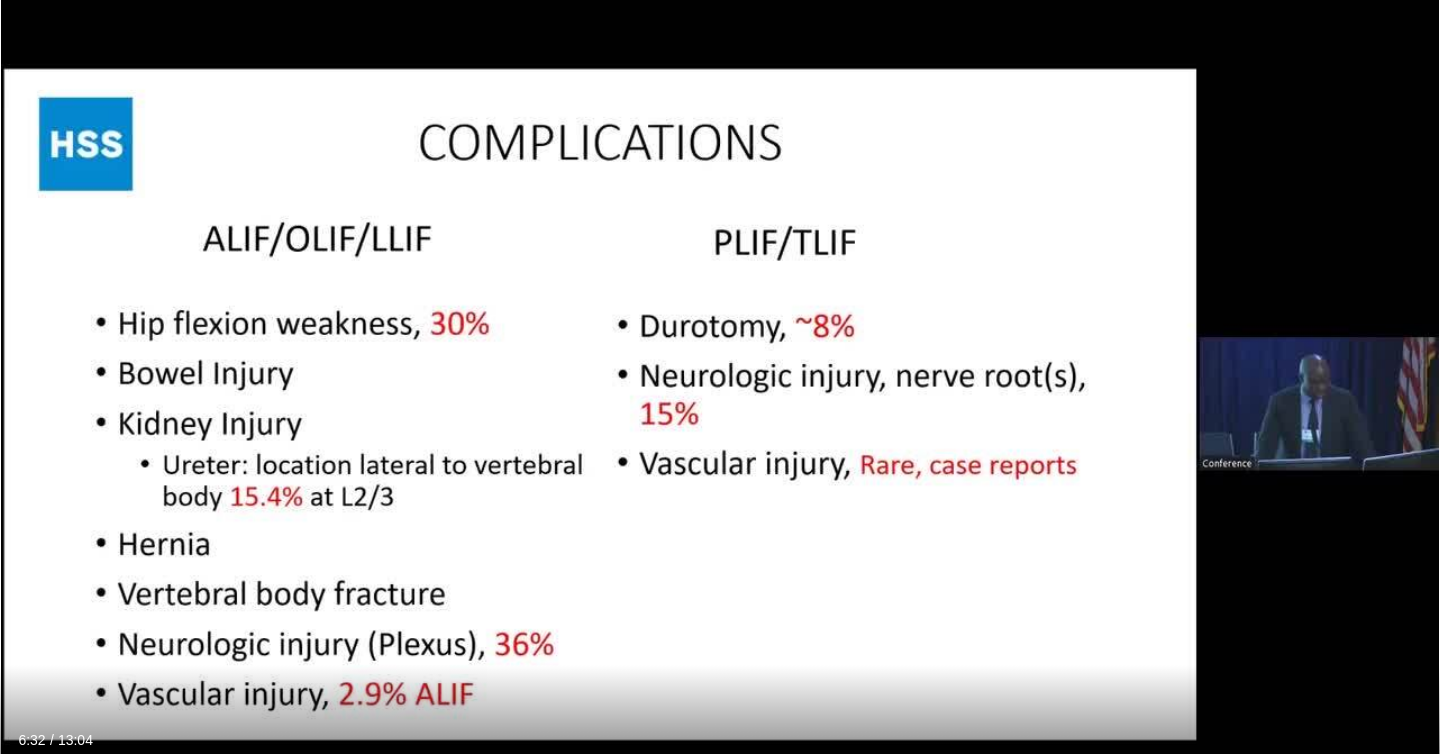 scroll, scrollTop: 178, scrollLeft: 0, axis: vertical 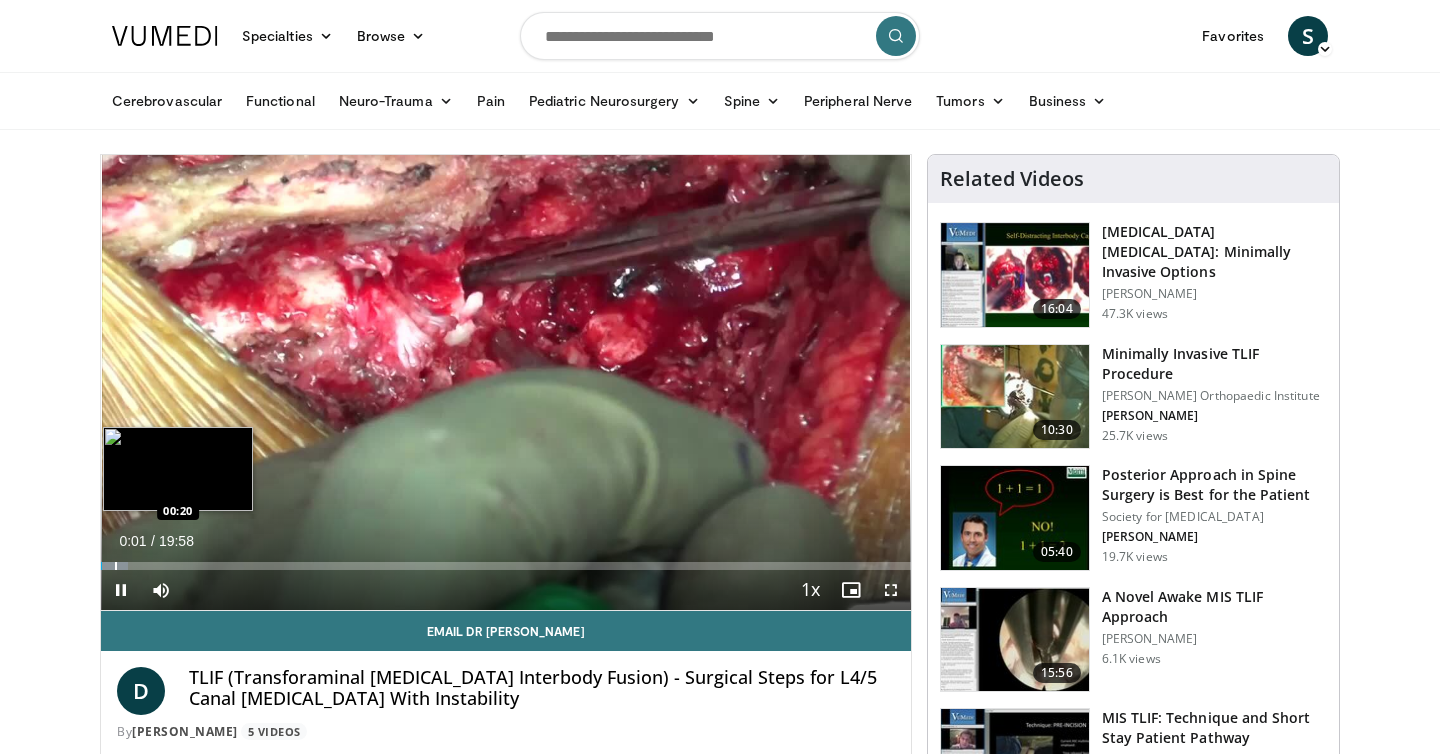 click at bounding box center (116, 566) 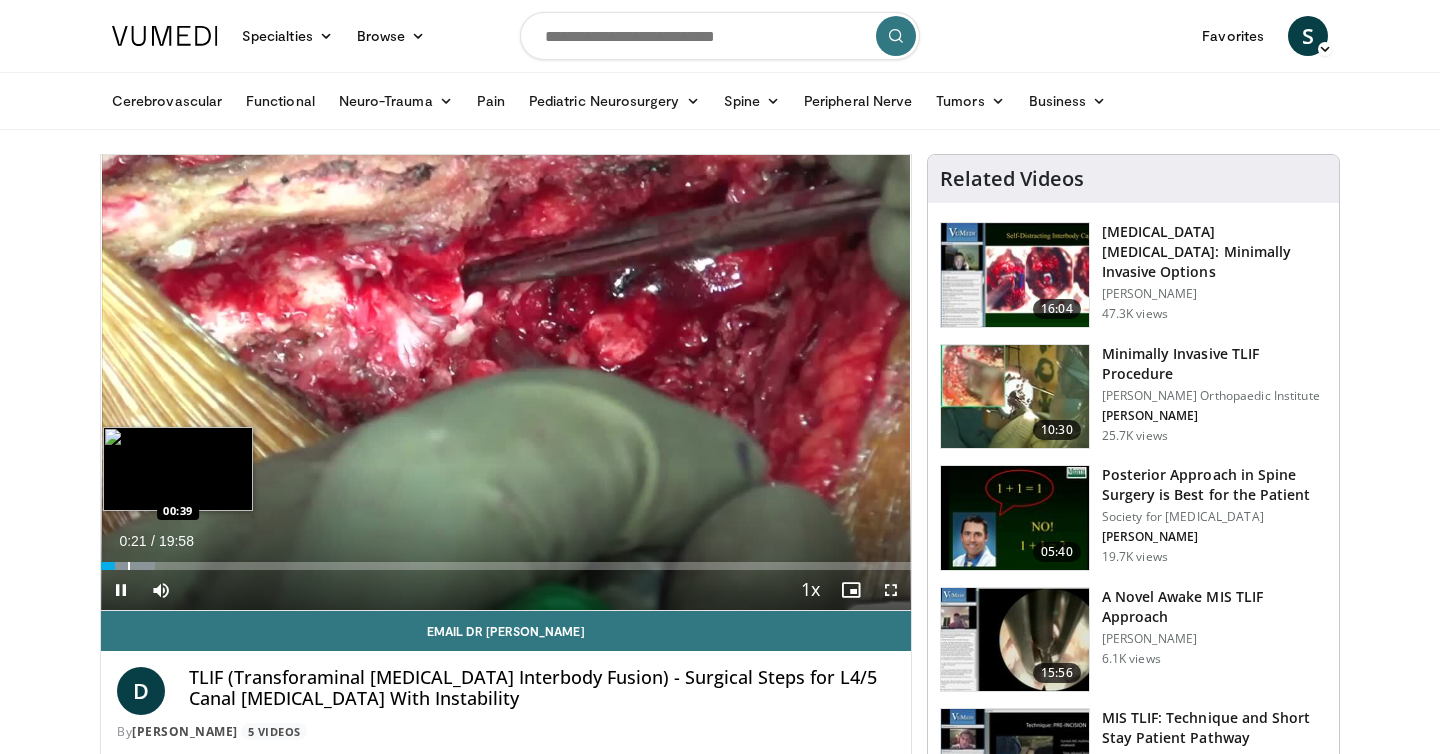 click at bounding box center (129, 566) 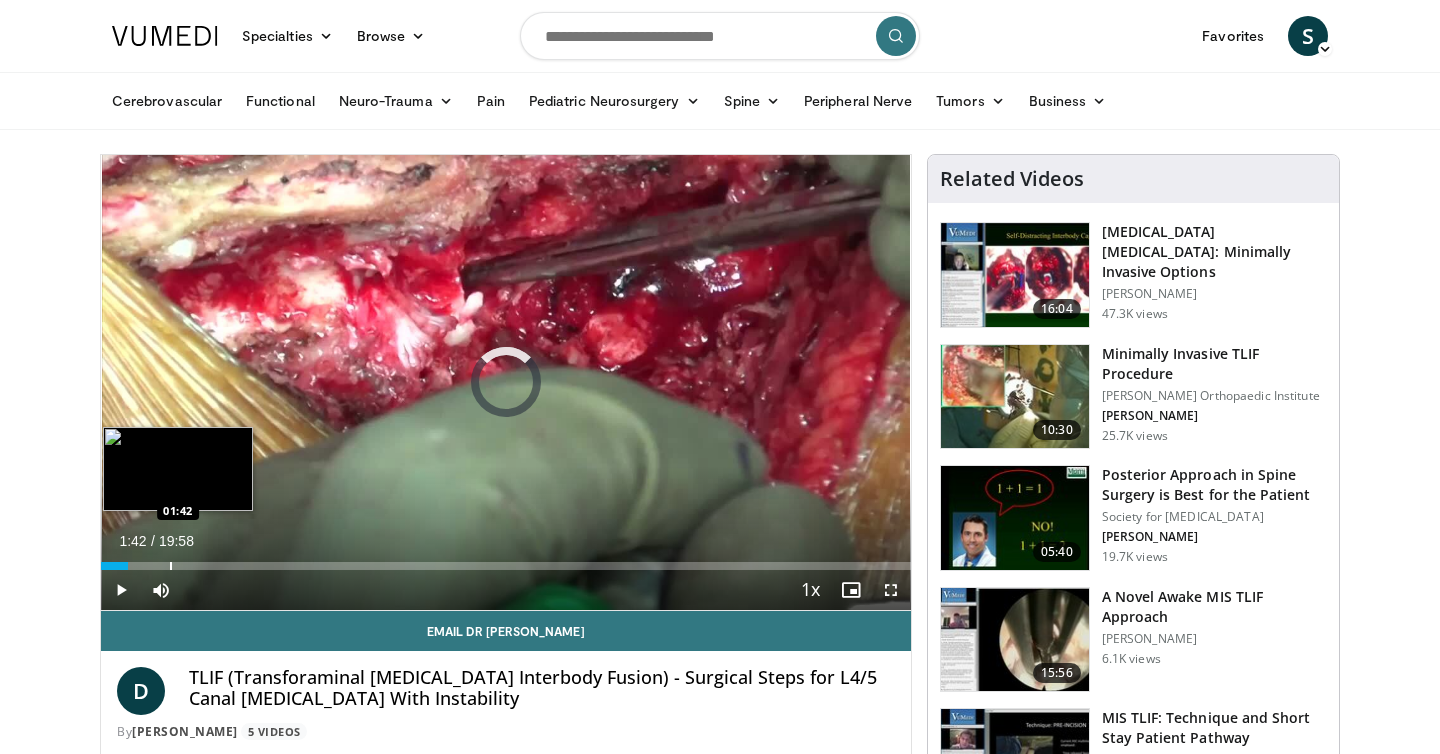 click at bounding box center [171, 566] 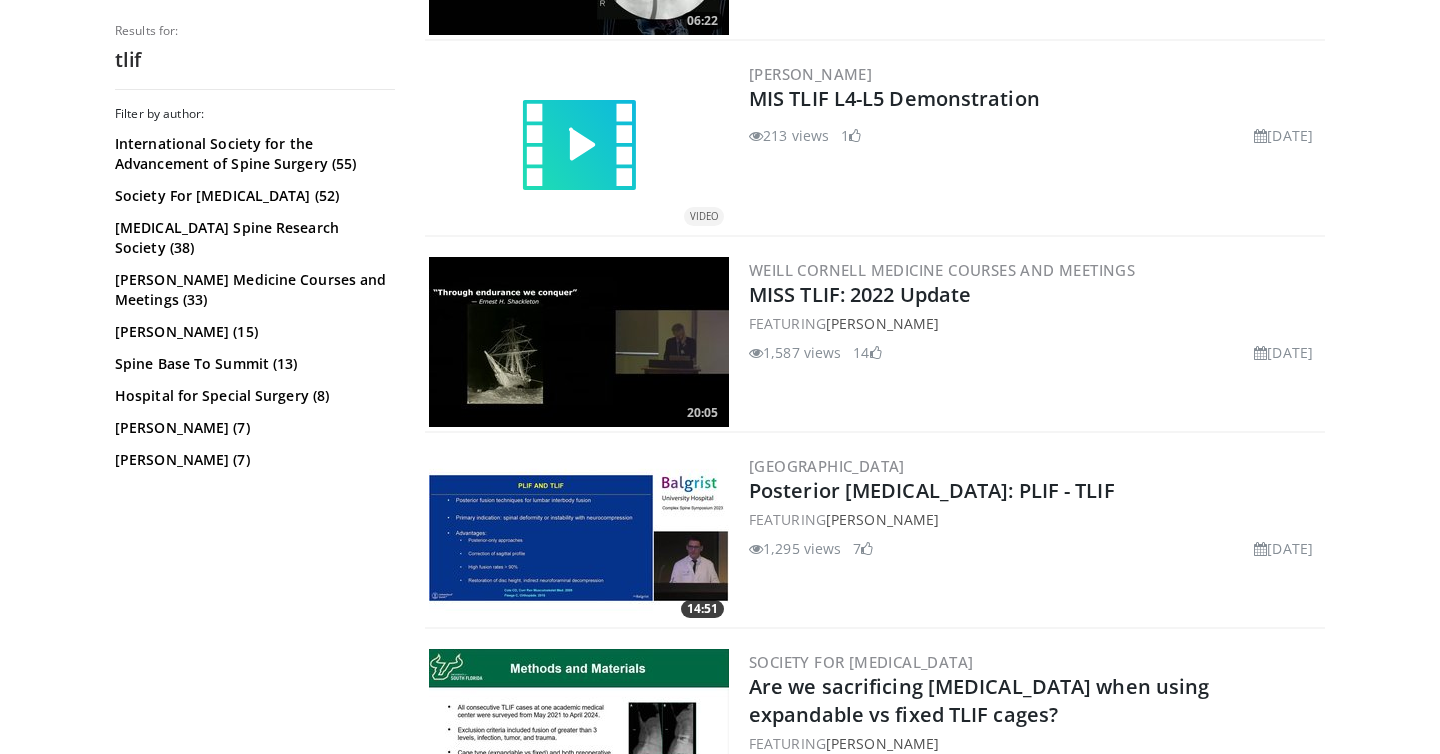 scroll, scrollTop: 559, scrollLeft: 0, axis: vertical 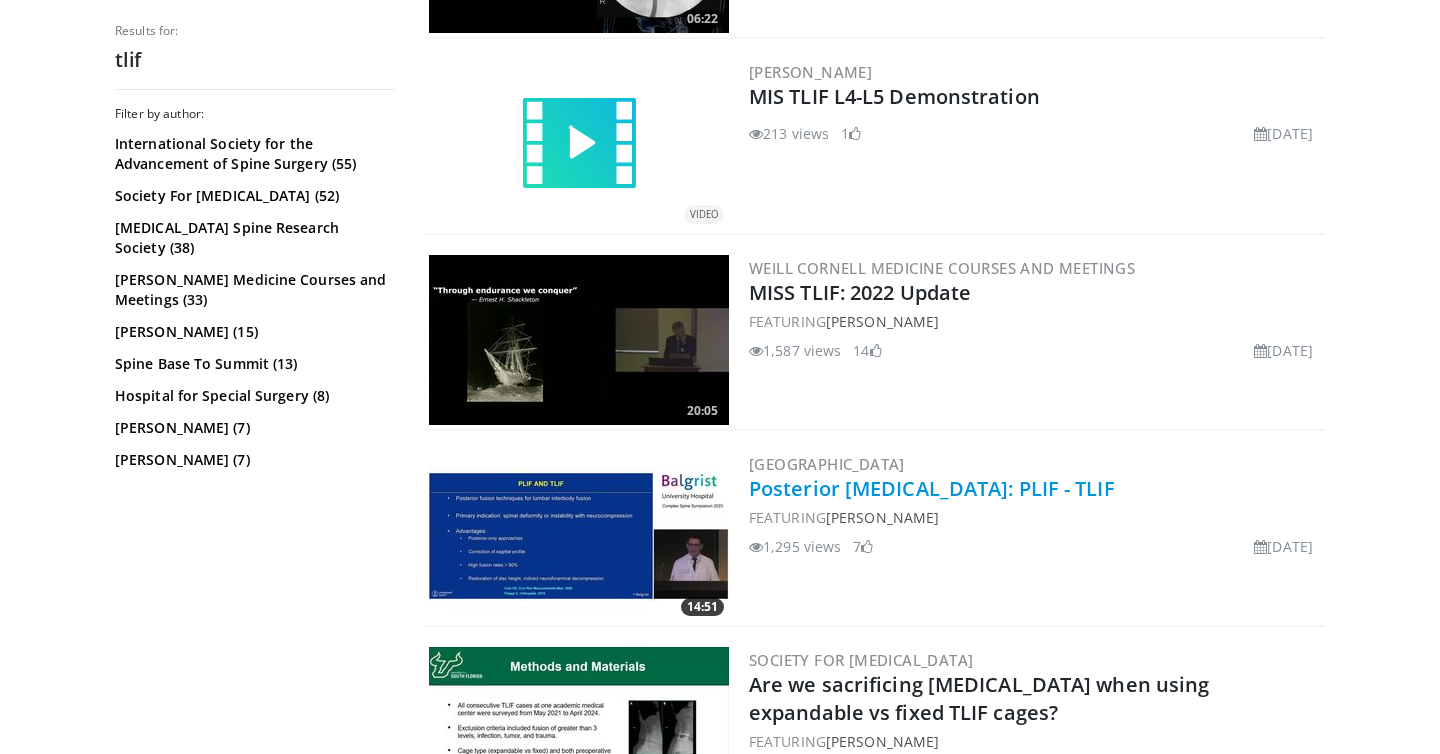 click on "Posterior [MEDICAL_DATA]: PLIF - TLIF" at bounding box center [932, 488] 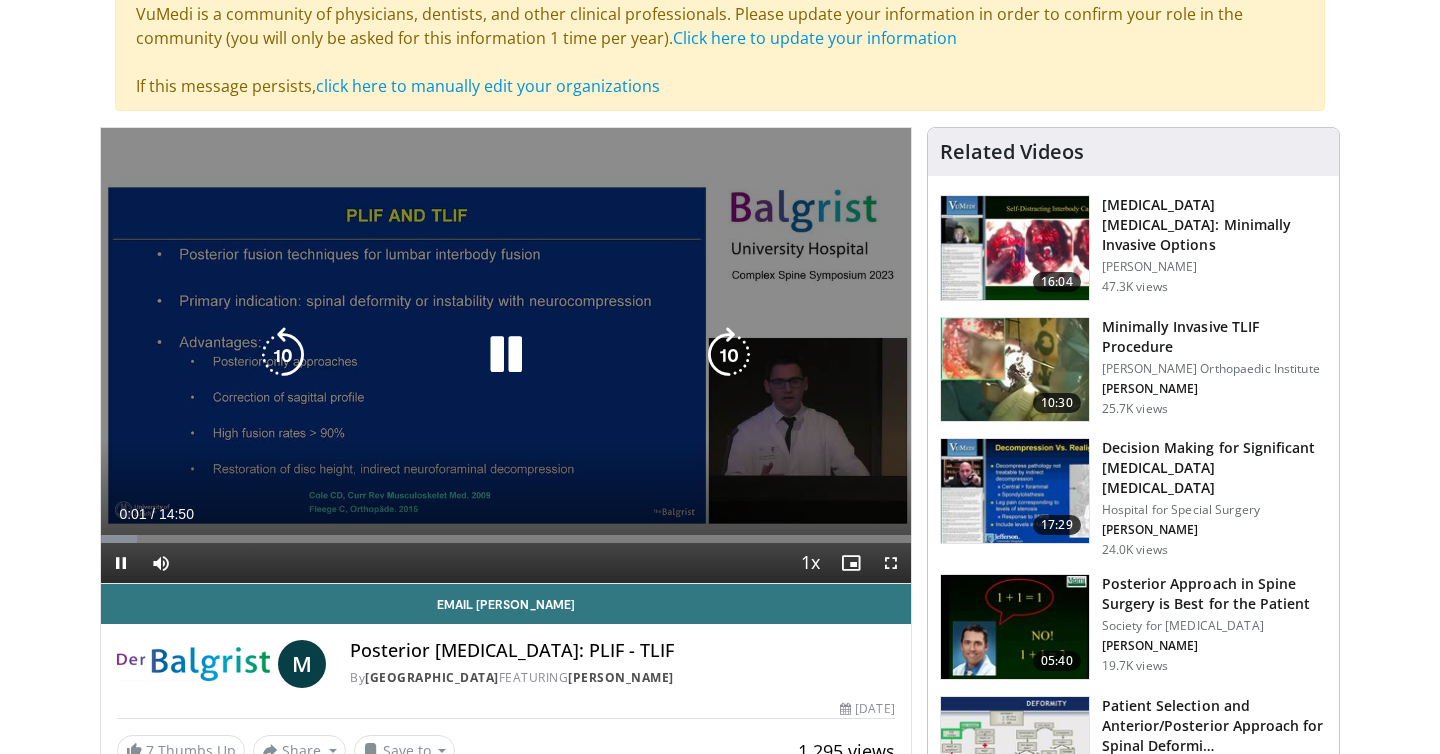 scroll, scrollTop: 170, scrollLeft: 0, axis: vertical 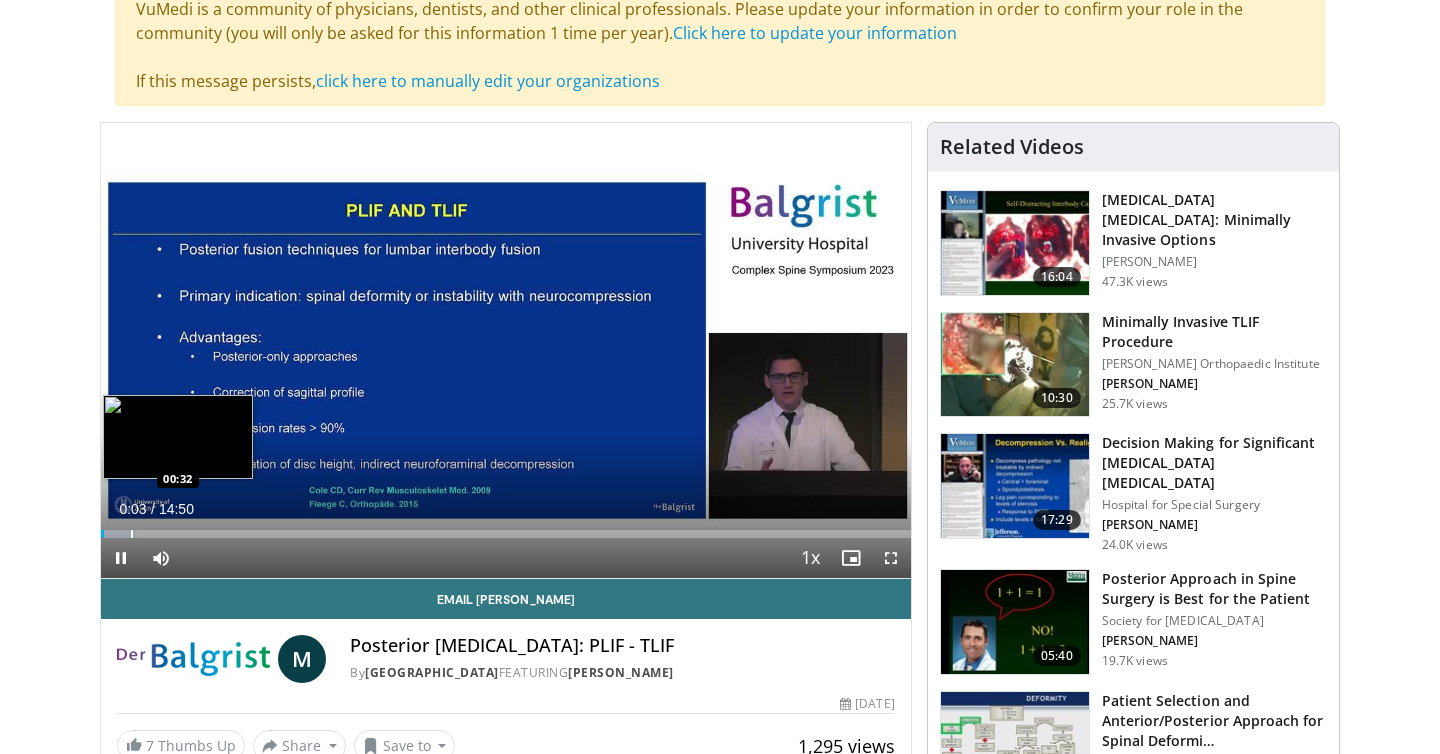 click at bounding box center (132, 534) 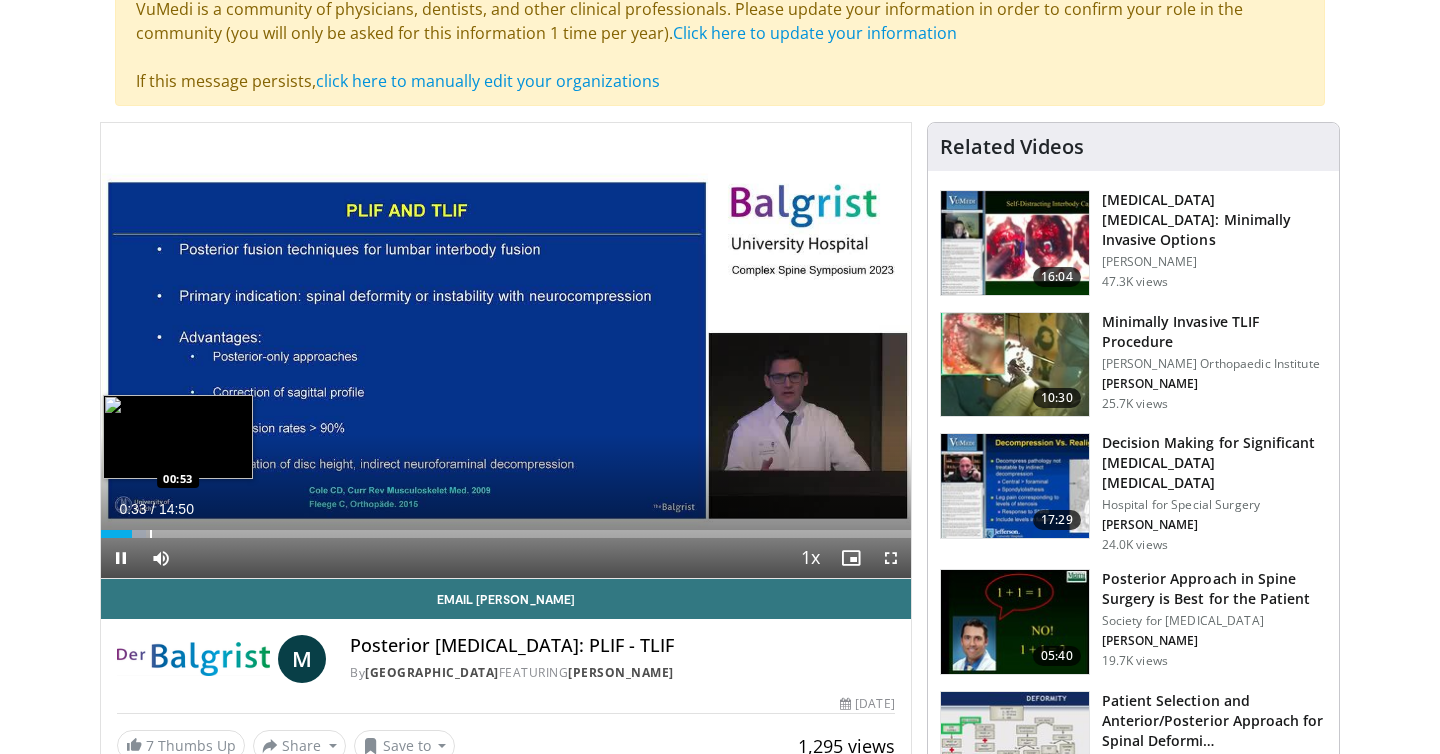click at bounding box center [151, 534] 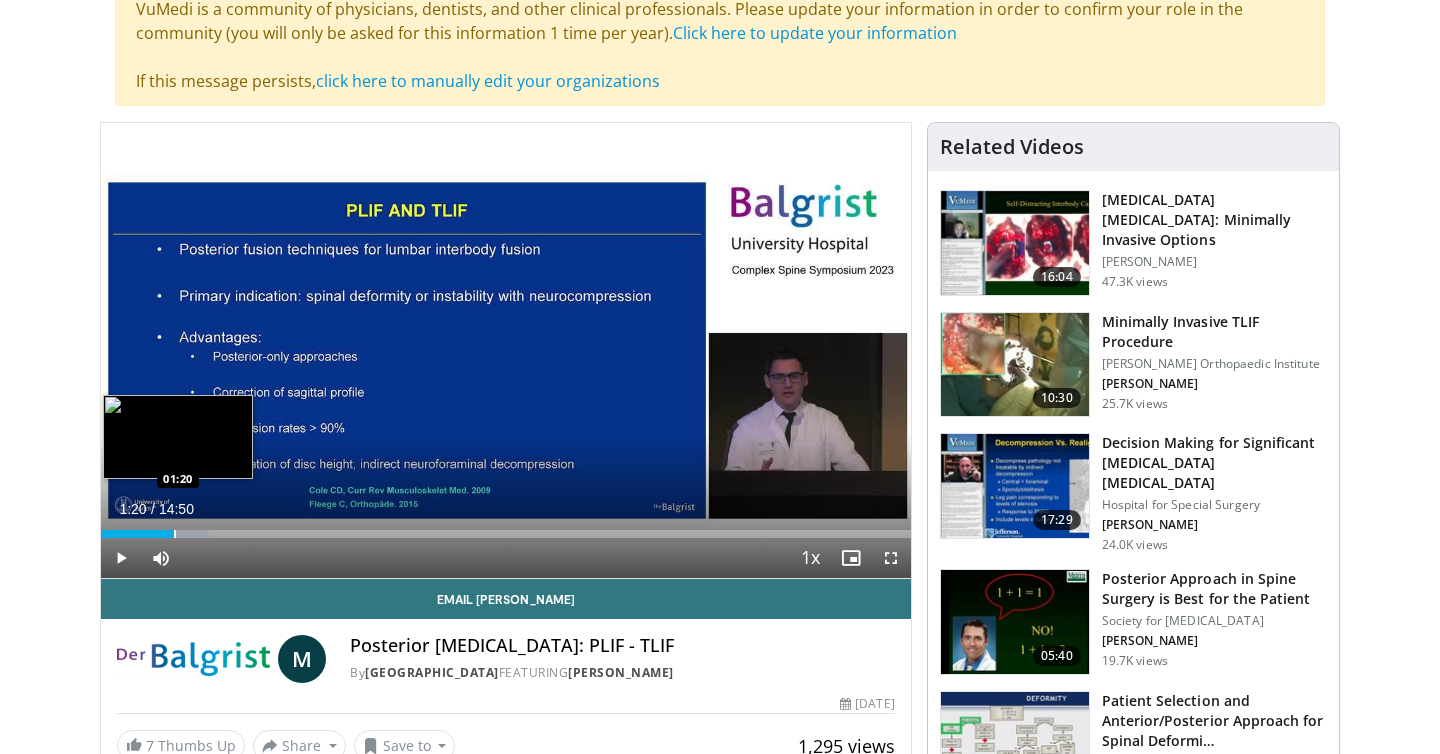click at bounding box center (175, 534) 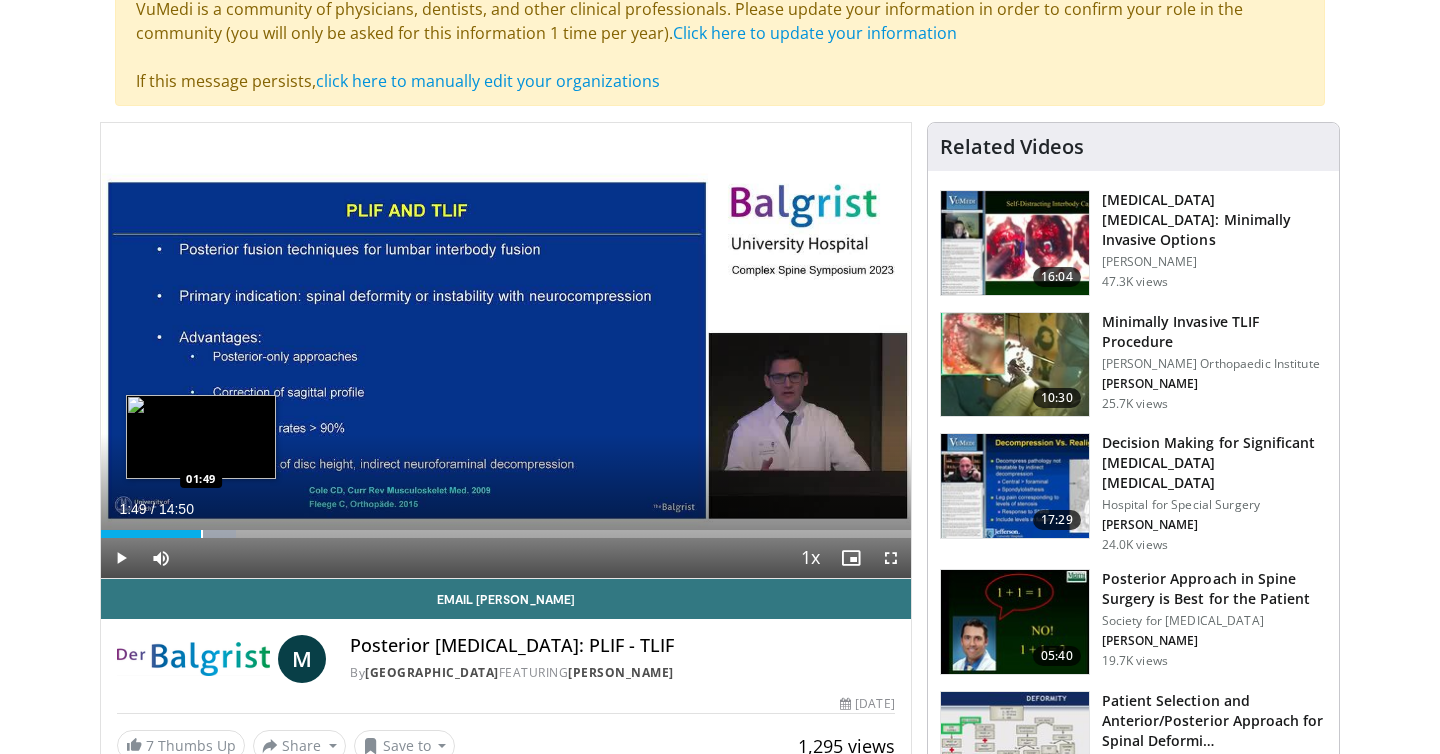 click at bounding box center (202, 534) 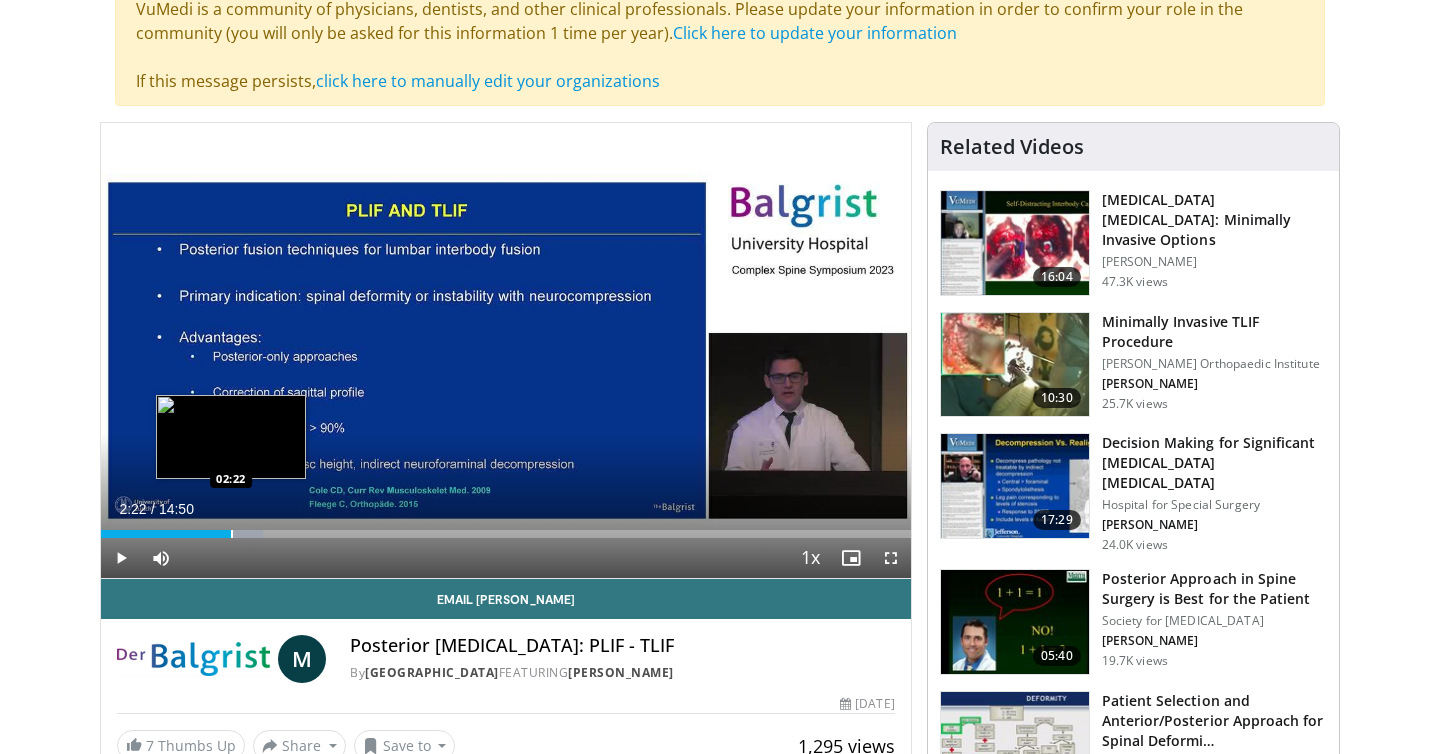 click at bounding box center (232, 534) 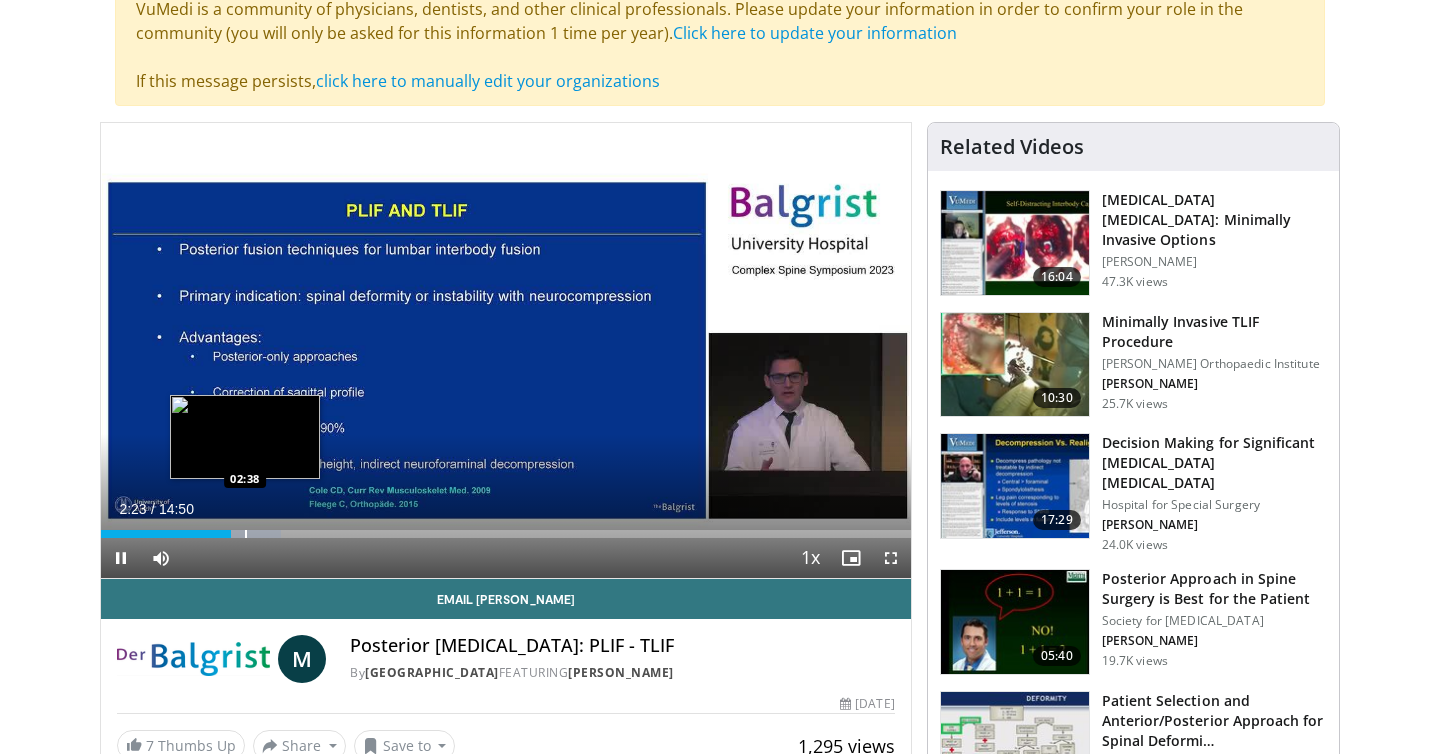 click on "Loaded :  22.28% 02:23 02:38" at bounding box center [506, 528] 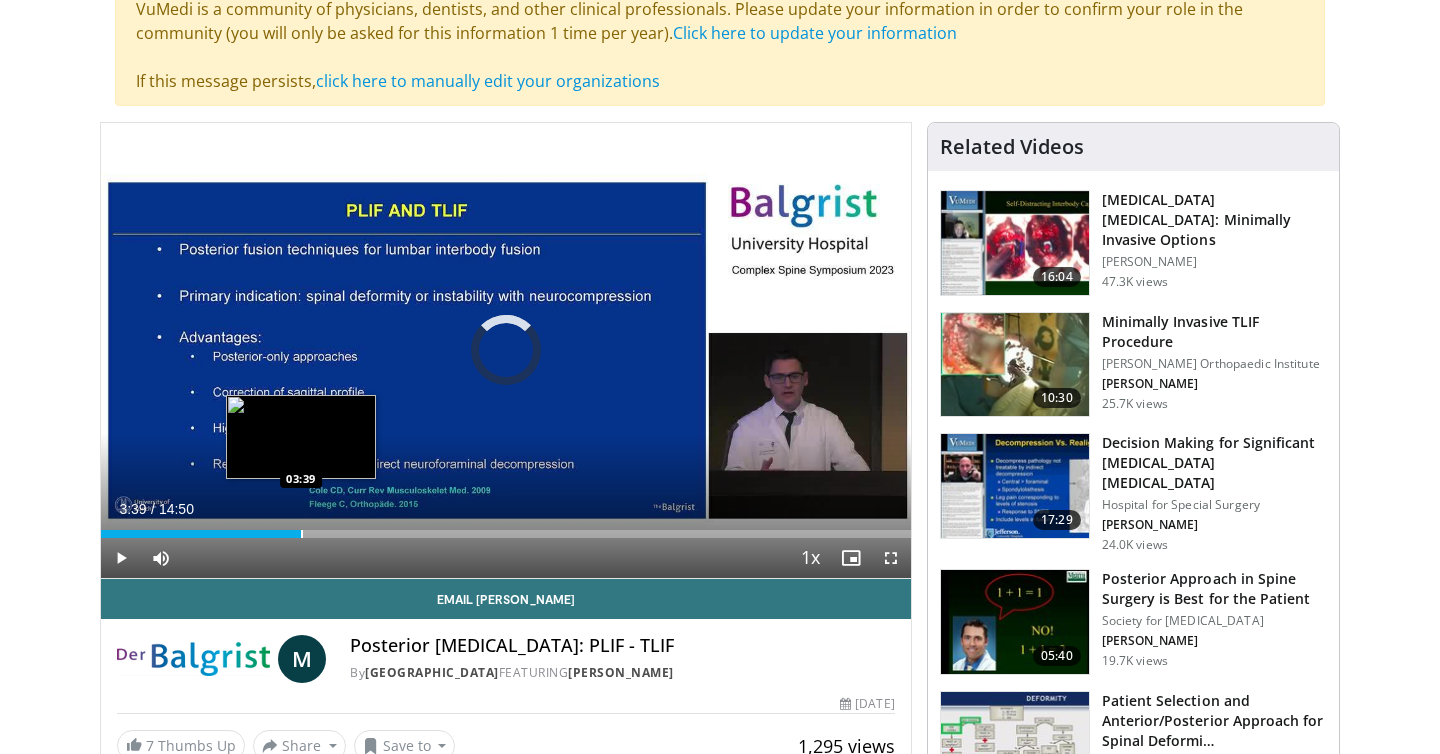click on "Loaded :  23.39% 03:39 03:39" at bounding box center (506, 528) 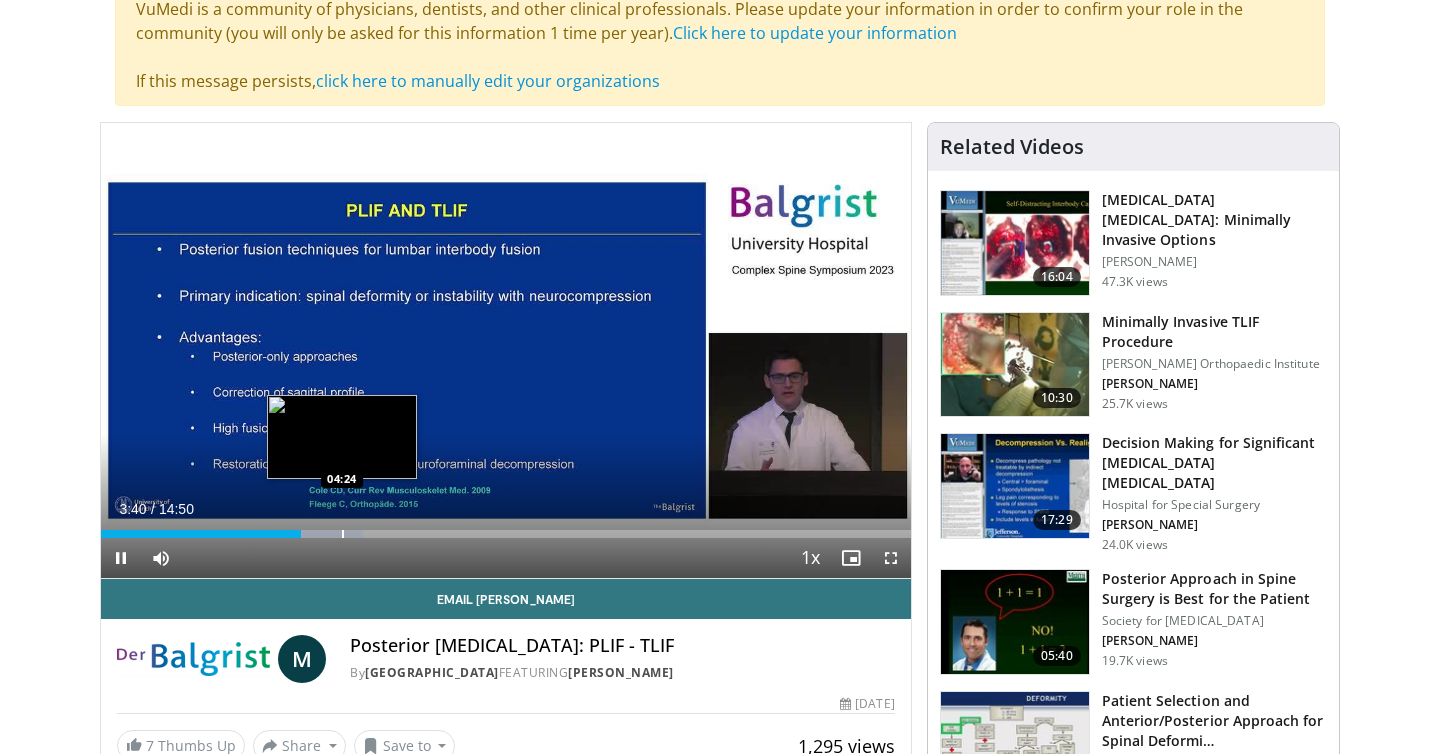 click on "Loaded :  32.31% 03:40 04:24" at bounding box center [506, 528] 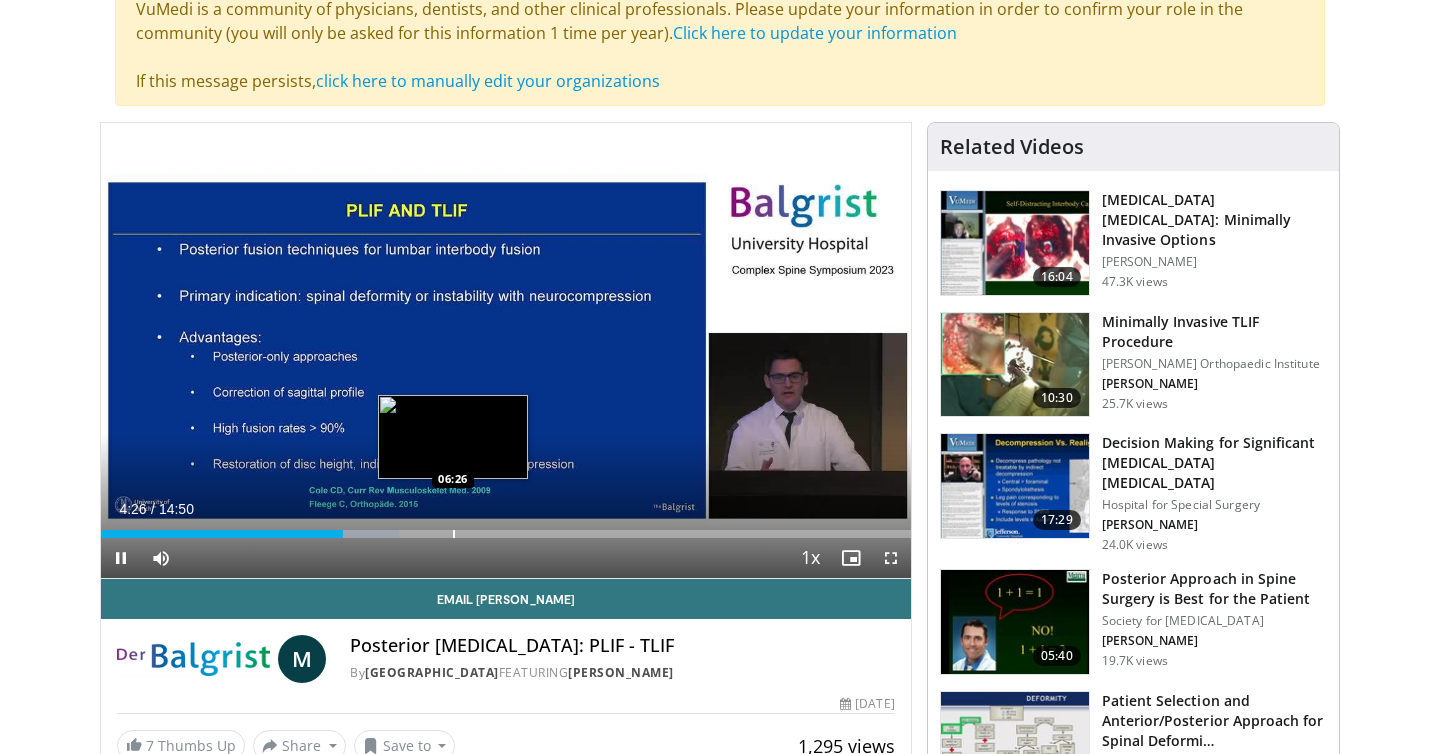 click at bounding box center [454, 534] 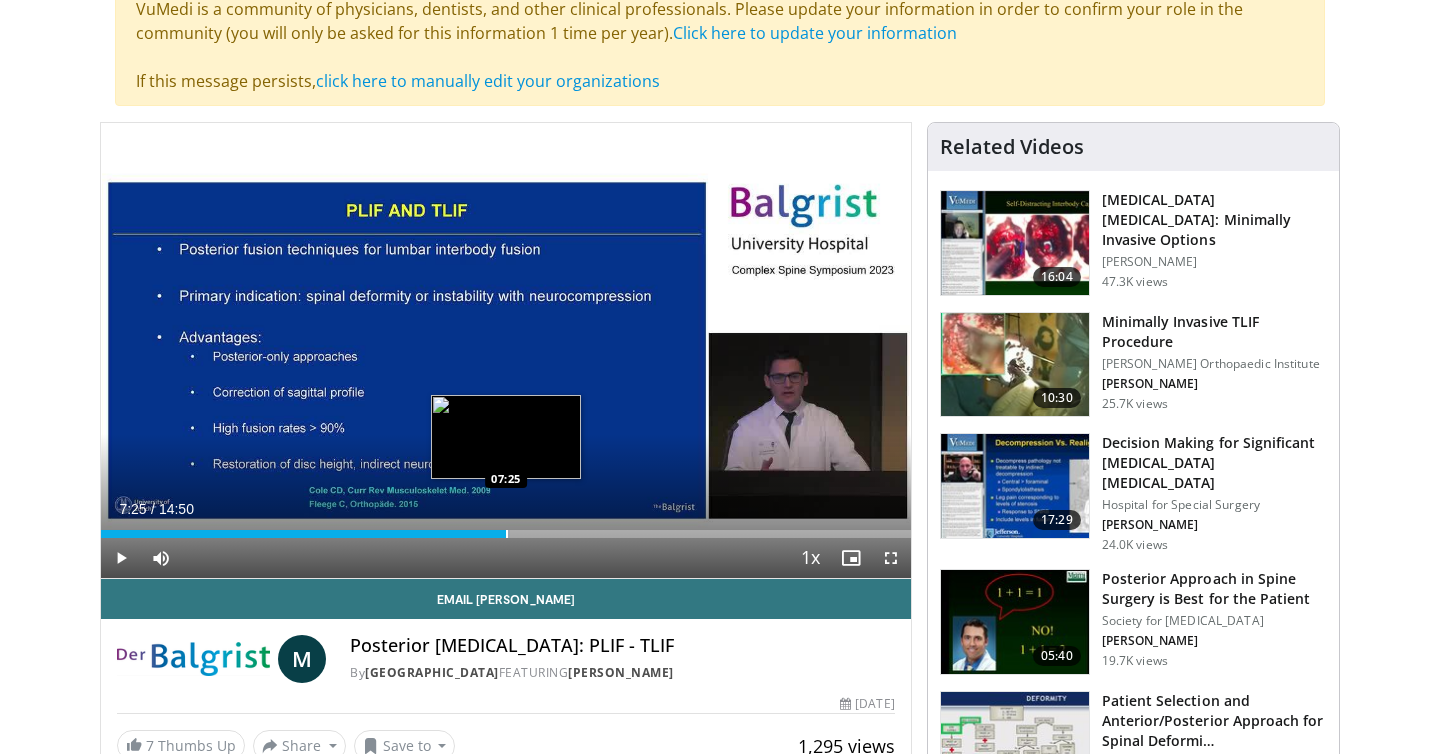click on "Loaded :  50.55% 07:25 07:25" at bounding box center (506, 528) 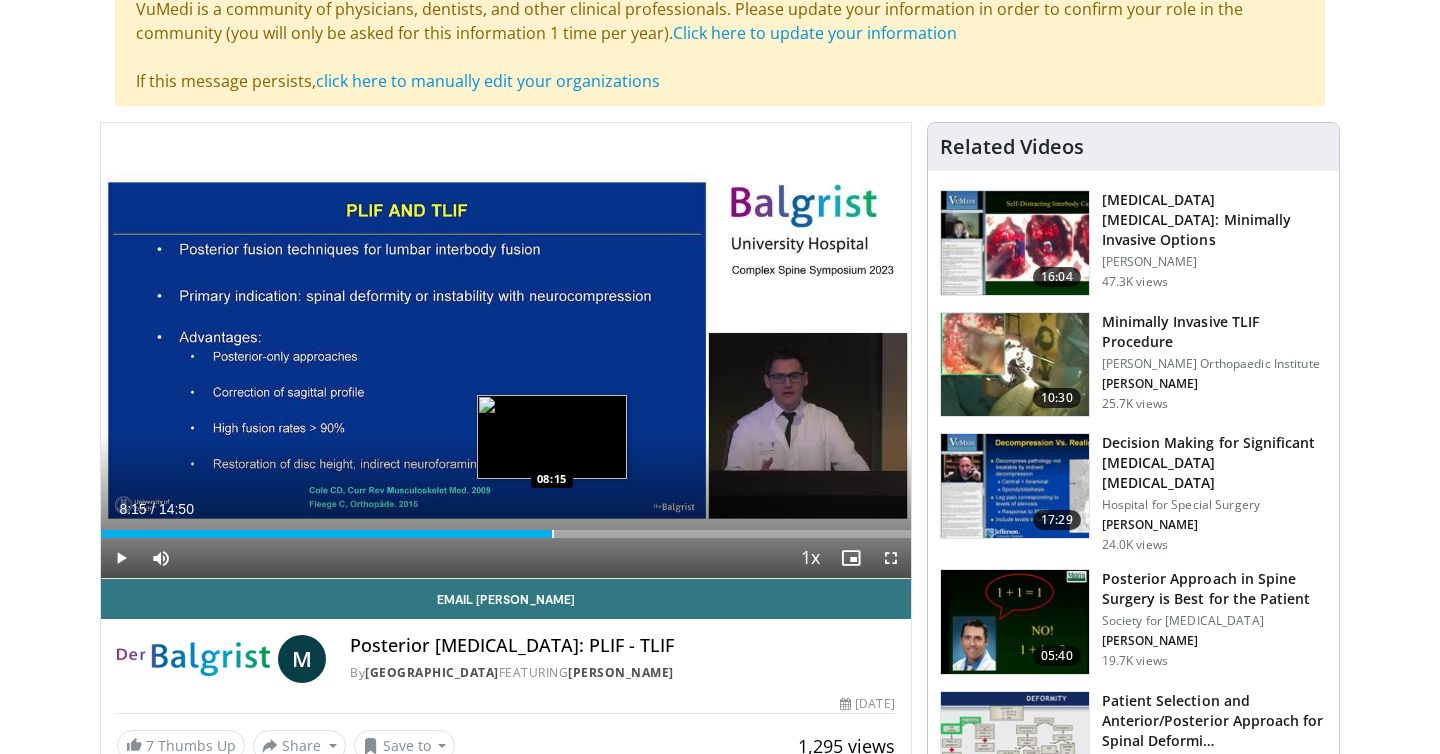 click at bounding box center [553, 534] 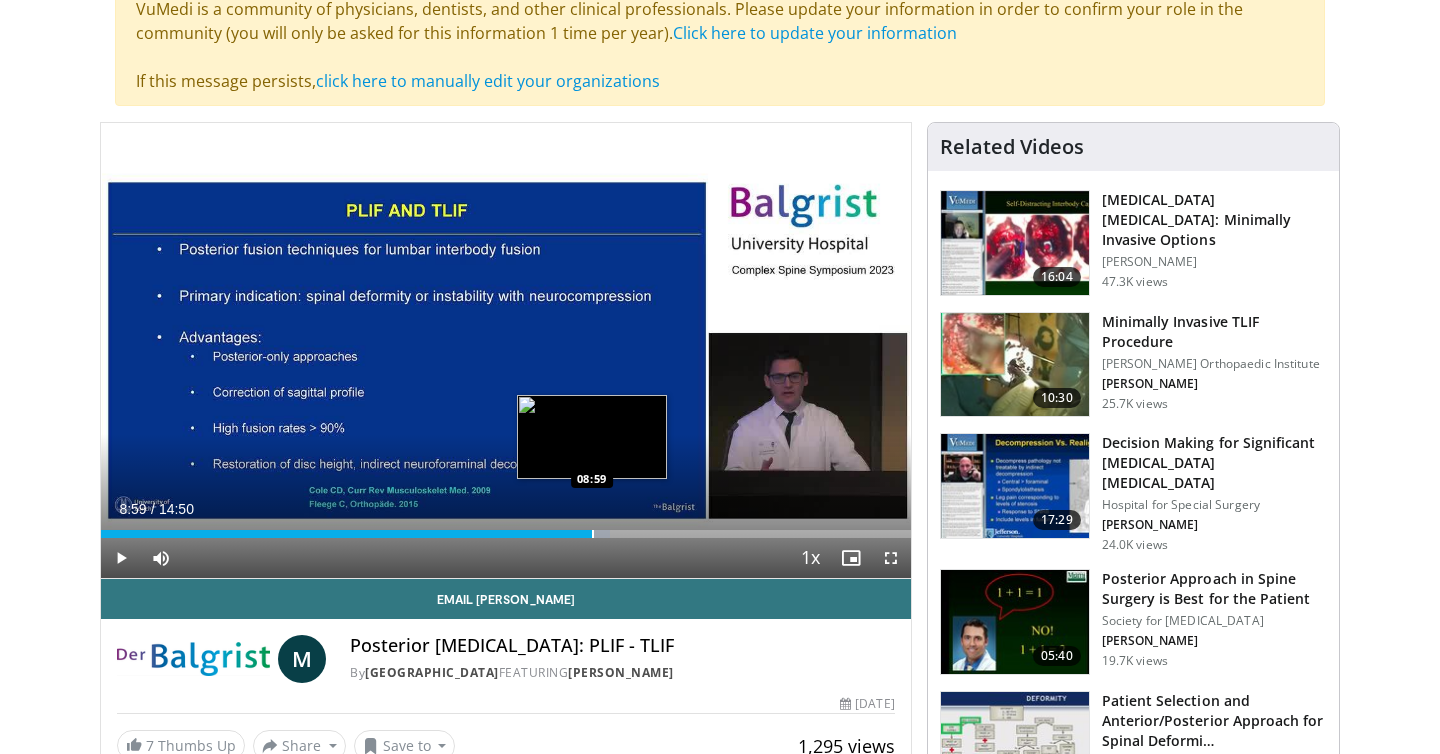 click on "Loaded :  62.91% 09:00 08:59" at bounding box center (506, 528) 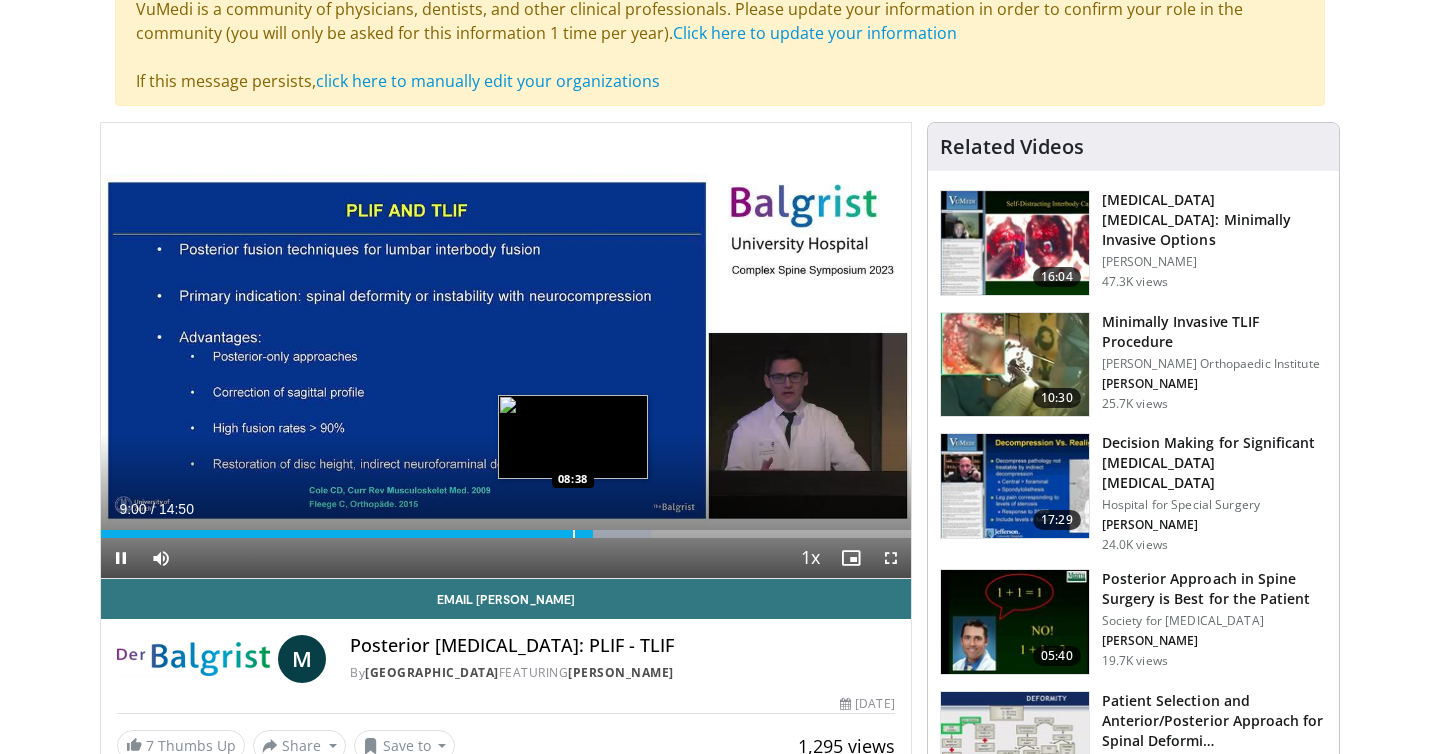 click on "Loaded :  67.97% 09:00 08:38" at bounding box center (506, 528) 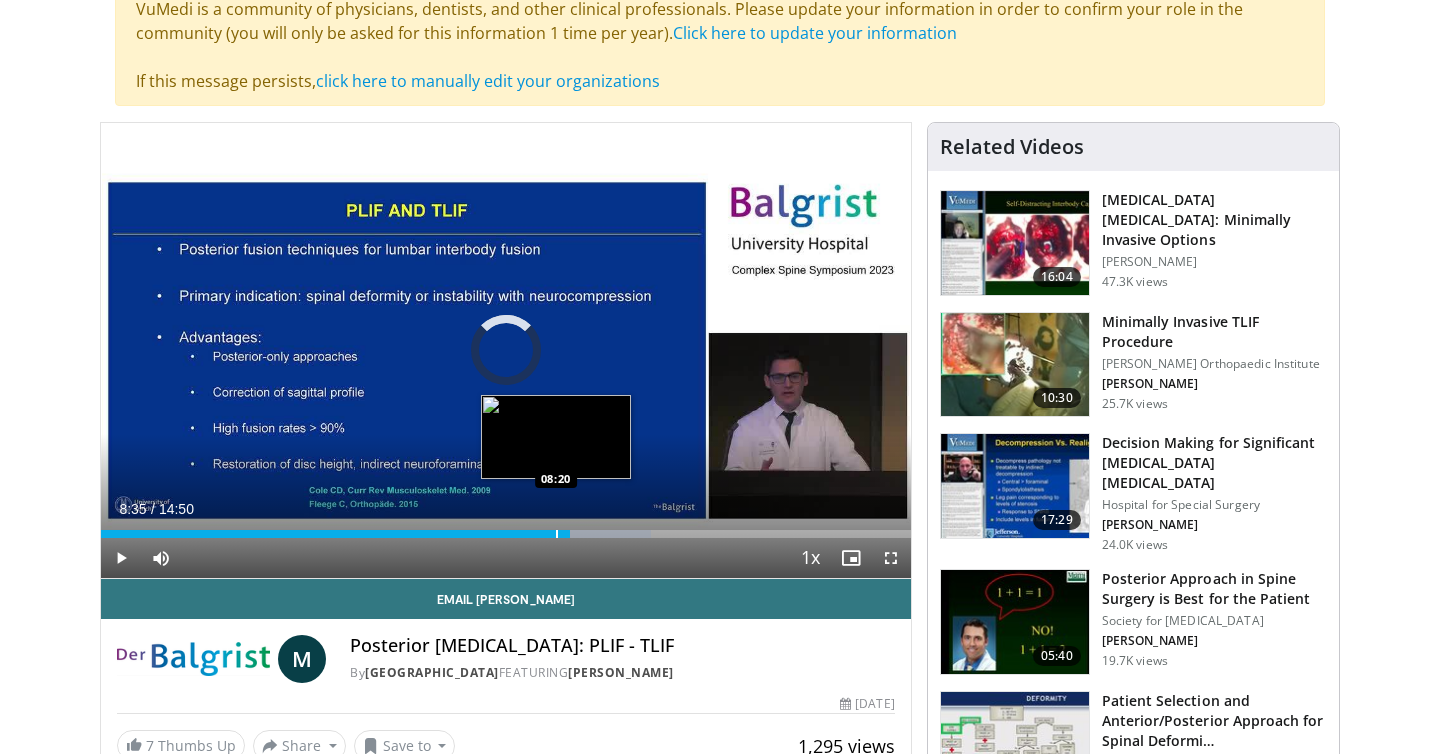 click on "Loaded :  67.97% 08:36 08:20" at bounding box center (506, 528) 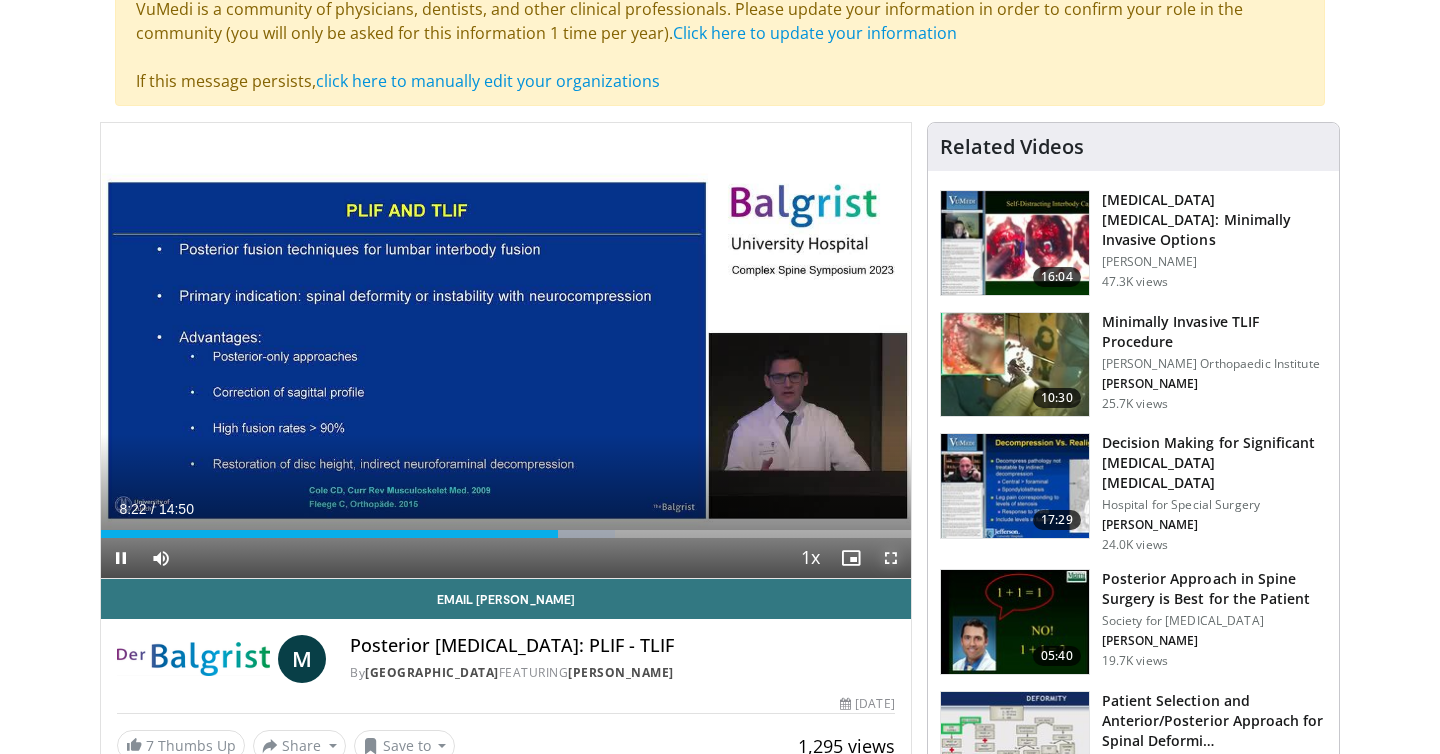 click at bounding box center [891, 558] 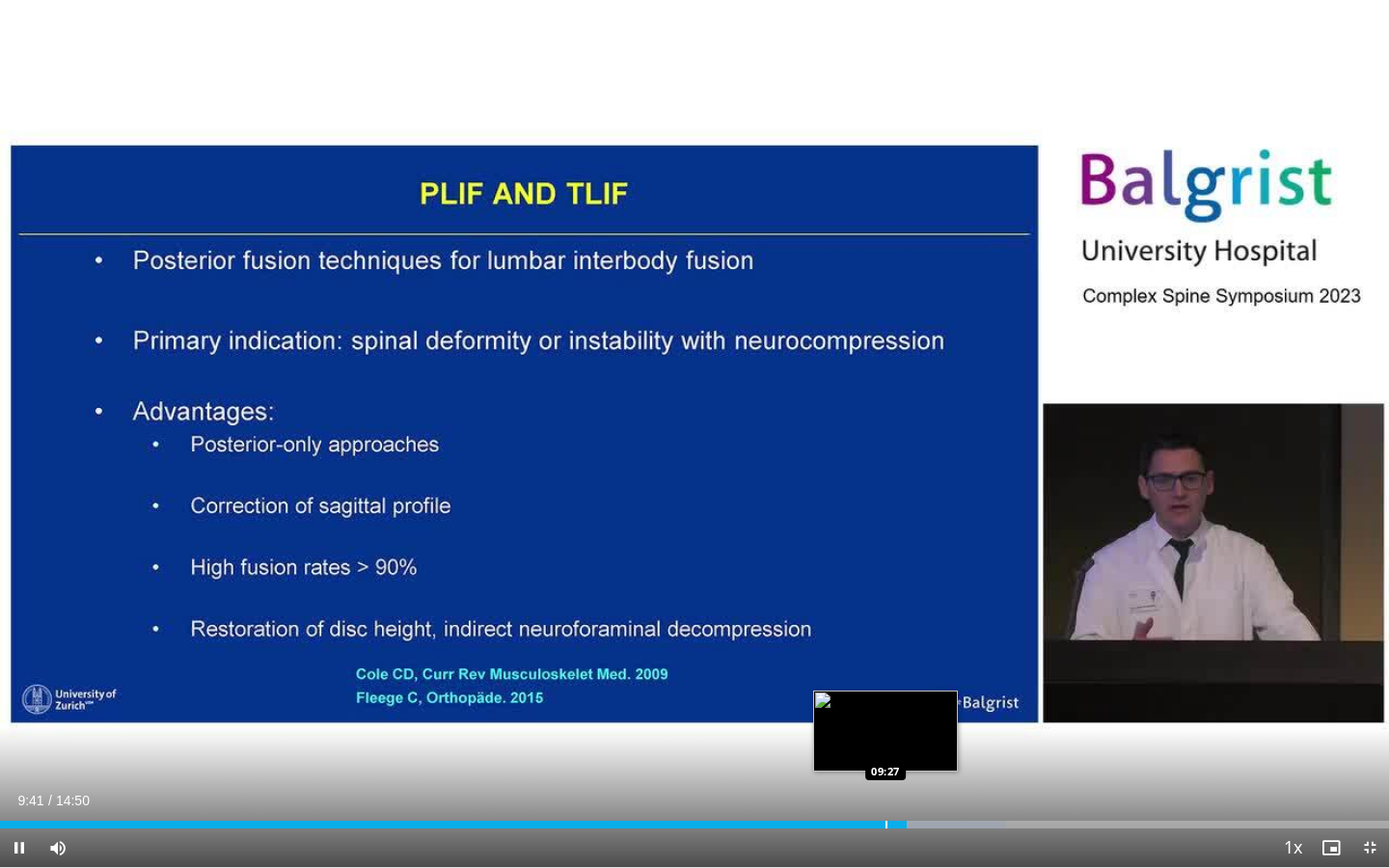 click on "Loaded :  72.43% 09:41 09:27" at bounding box center [694, 819] 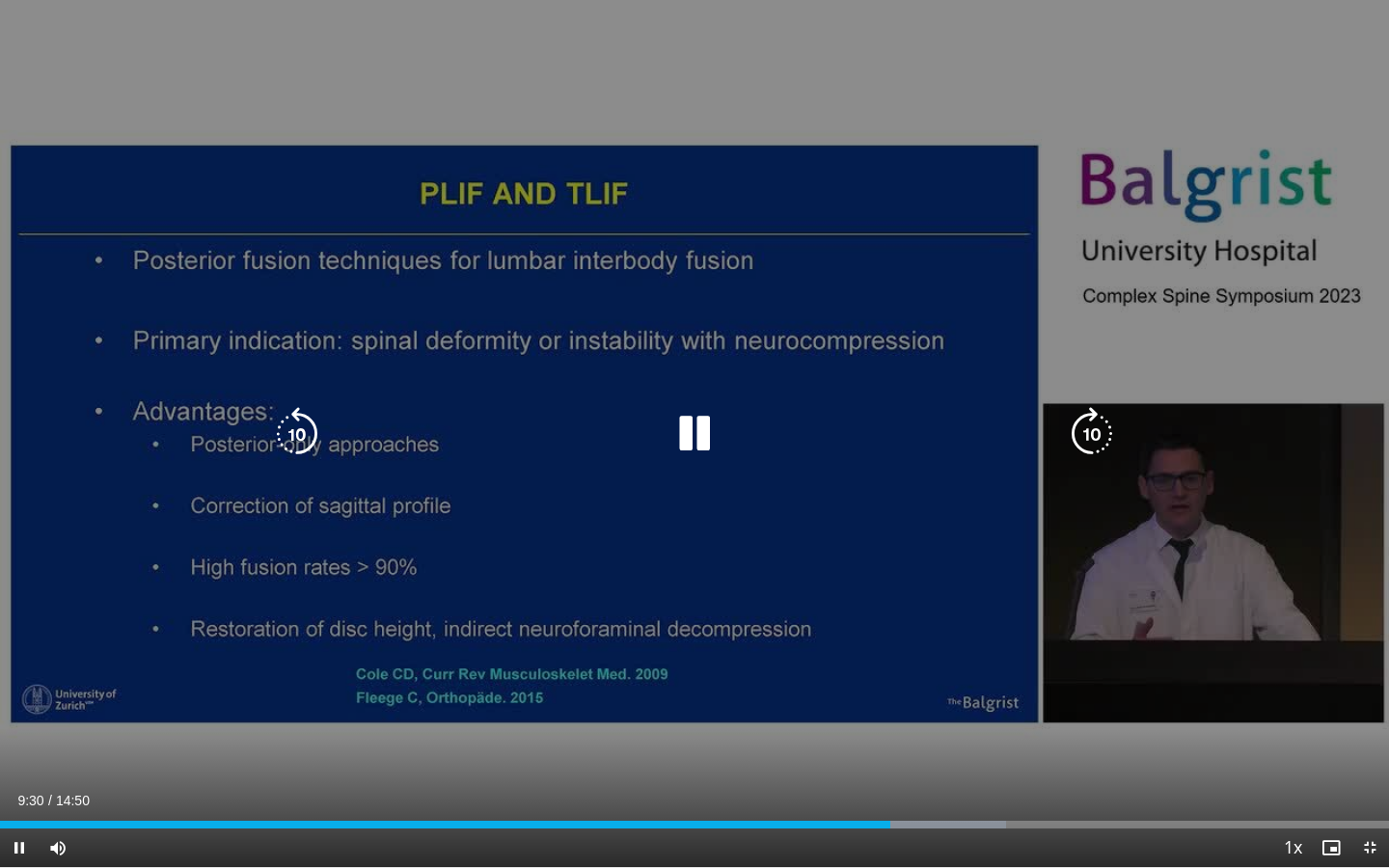 click at bounding box center (694, 434) 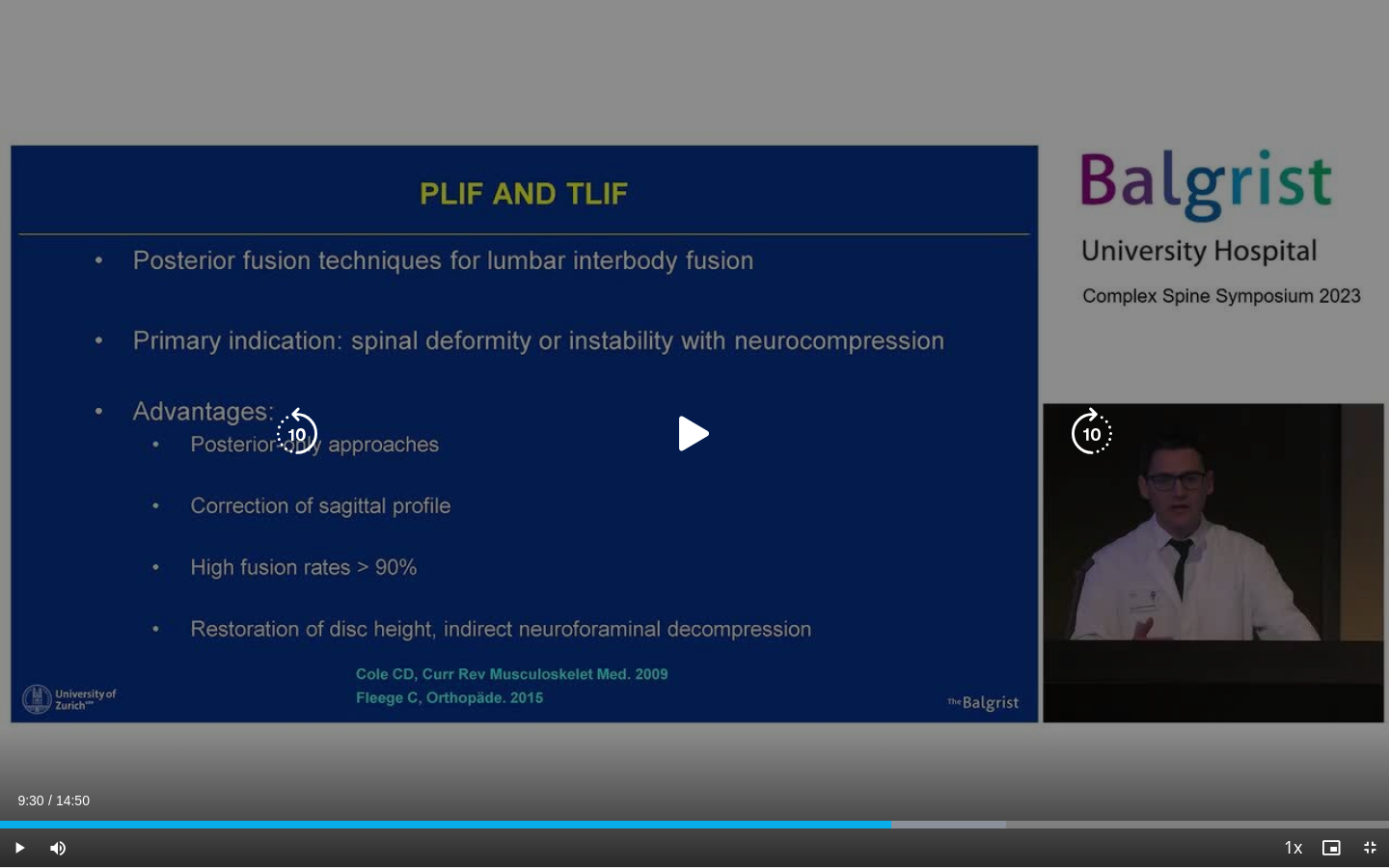 click at bounding box center [694, 434] 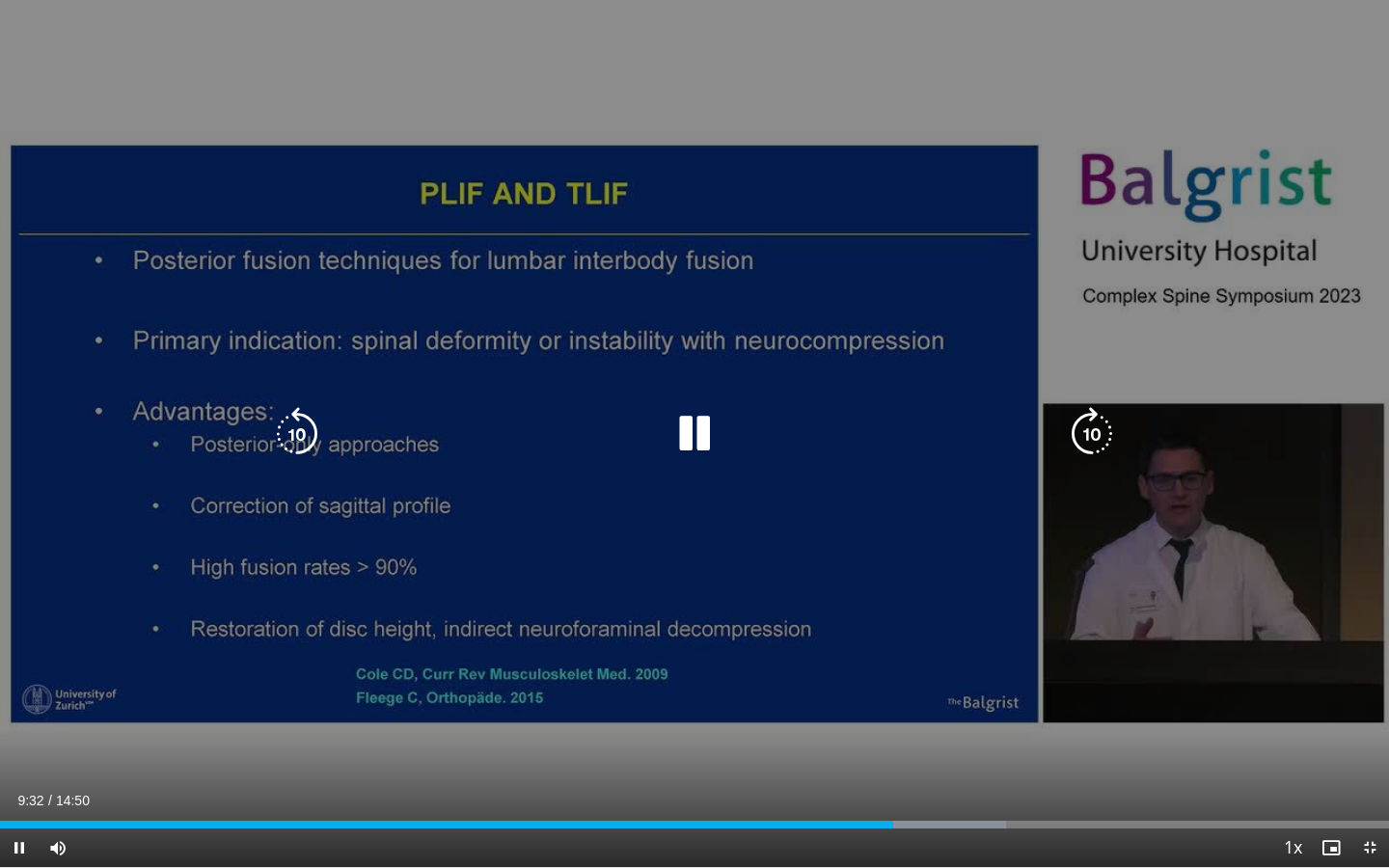 click at bounding box center [694, 434] 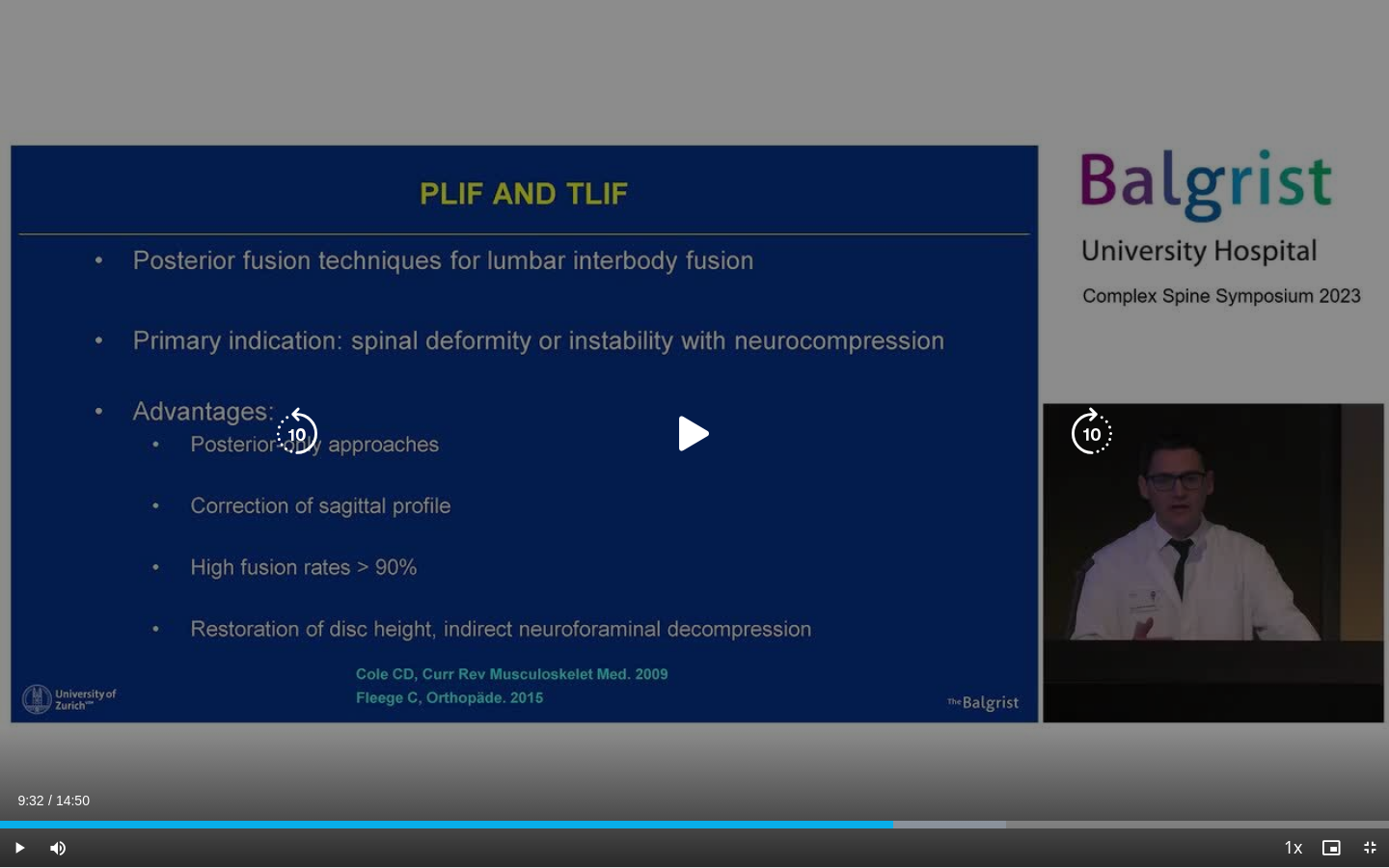 type 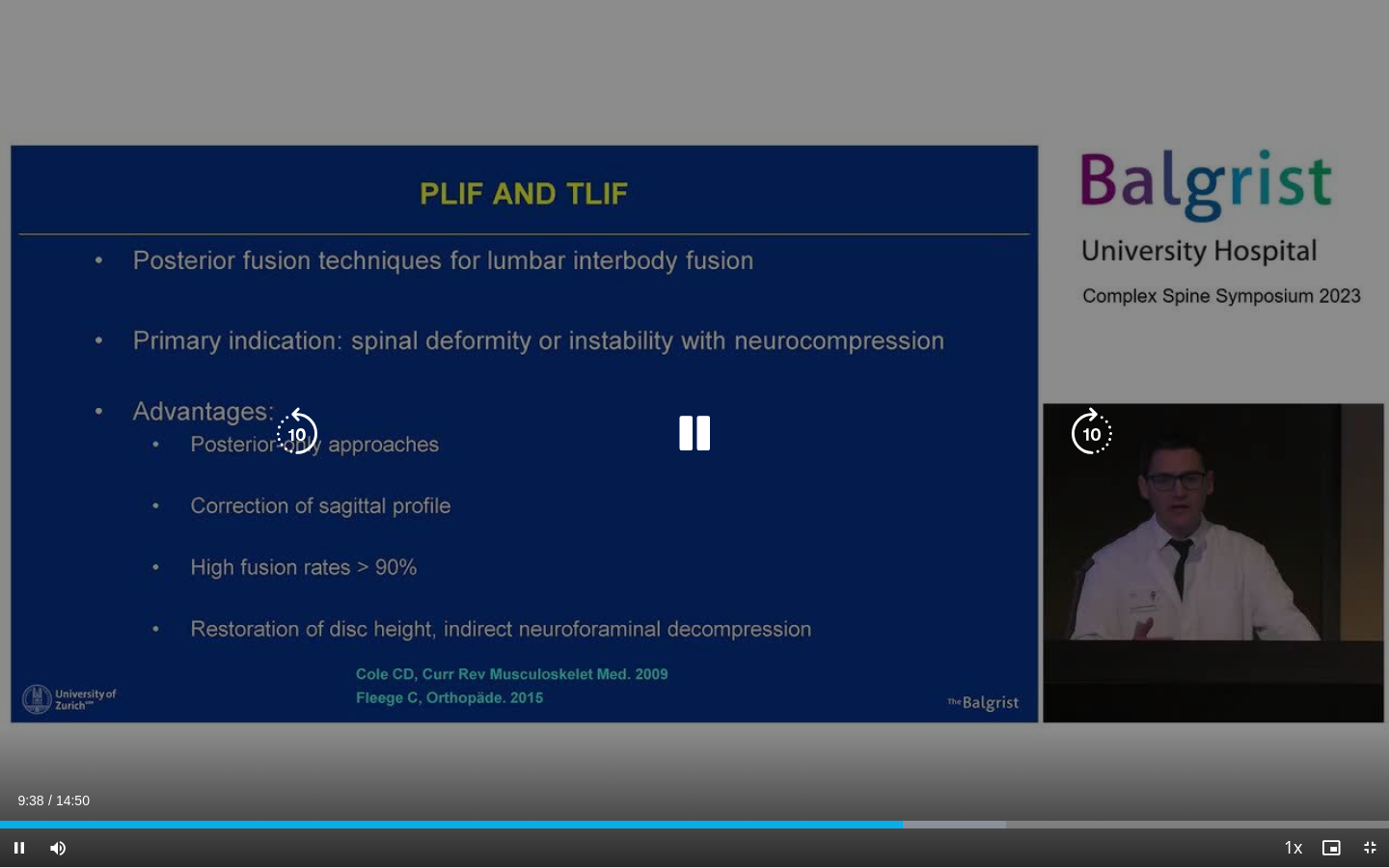 click at bounding box center [694, 434] 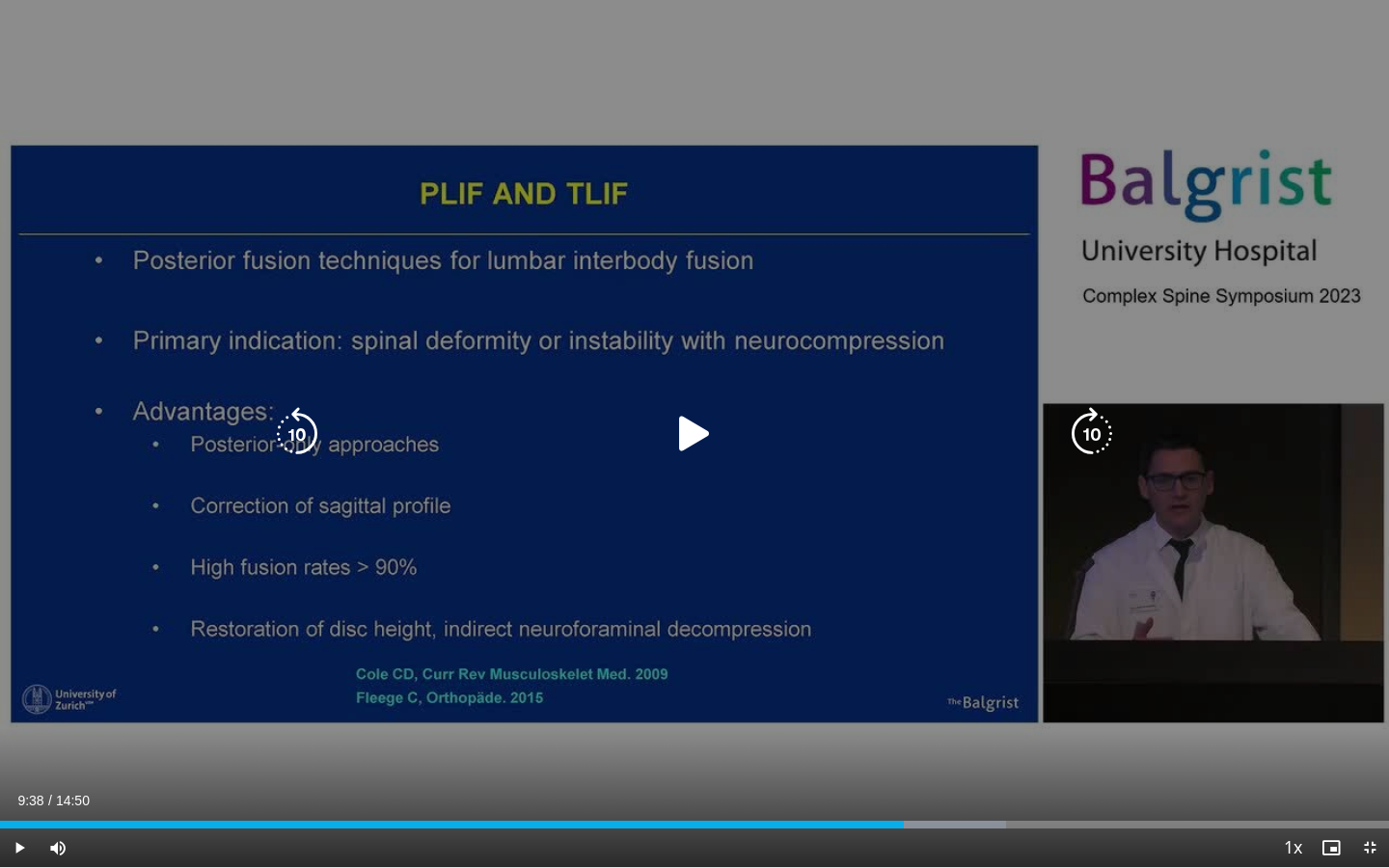 click at bounding box center [694, 434] 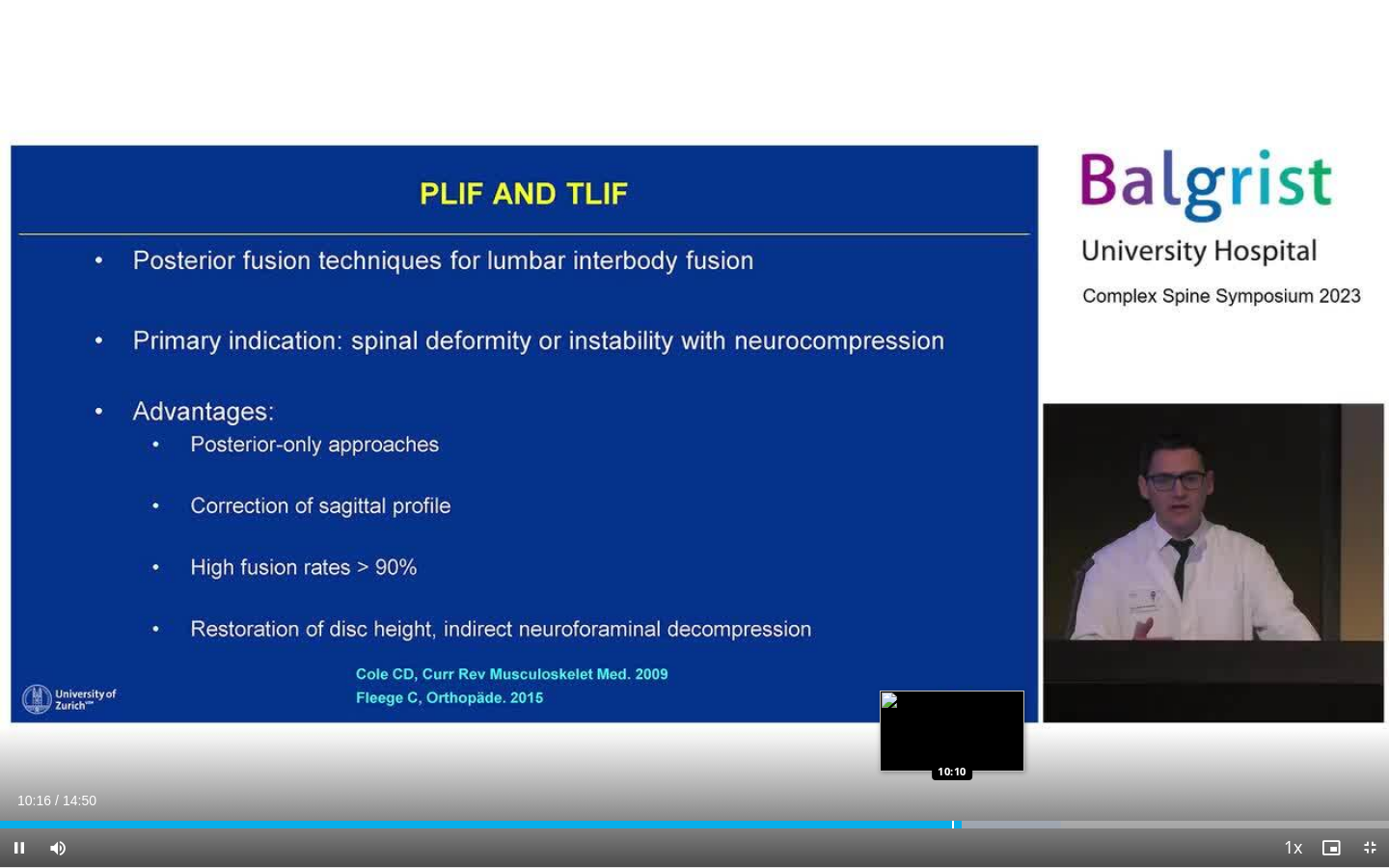 click at bounding box center [953, 825] 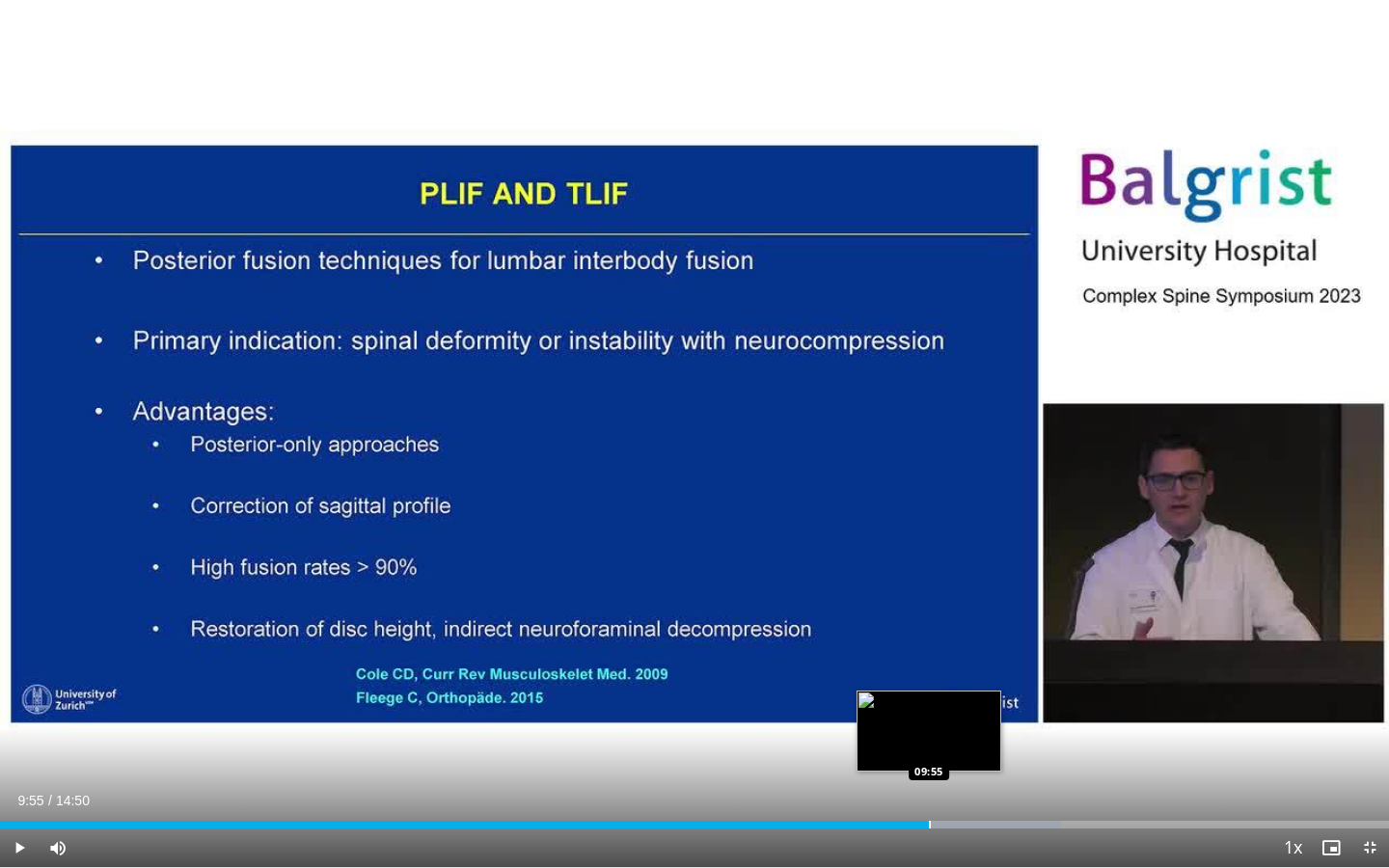 click on "Loaded :  76.39% 09:55 09:55" at bounding box center [694, 825] 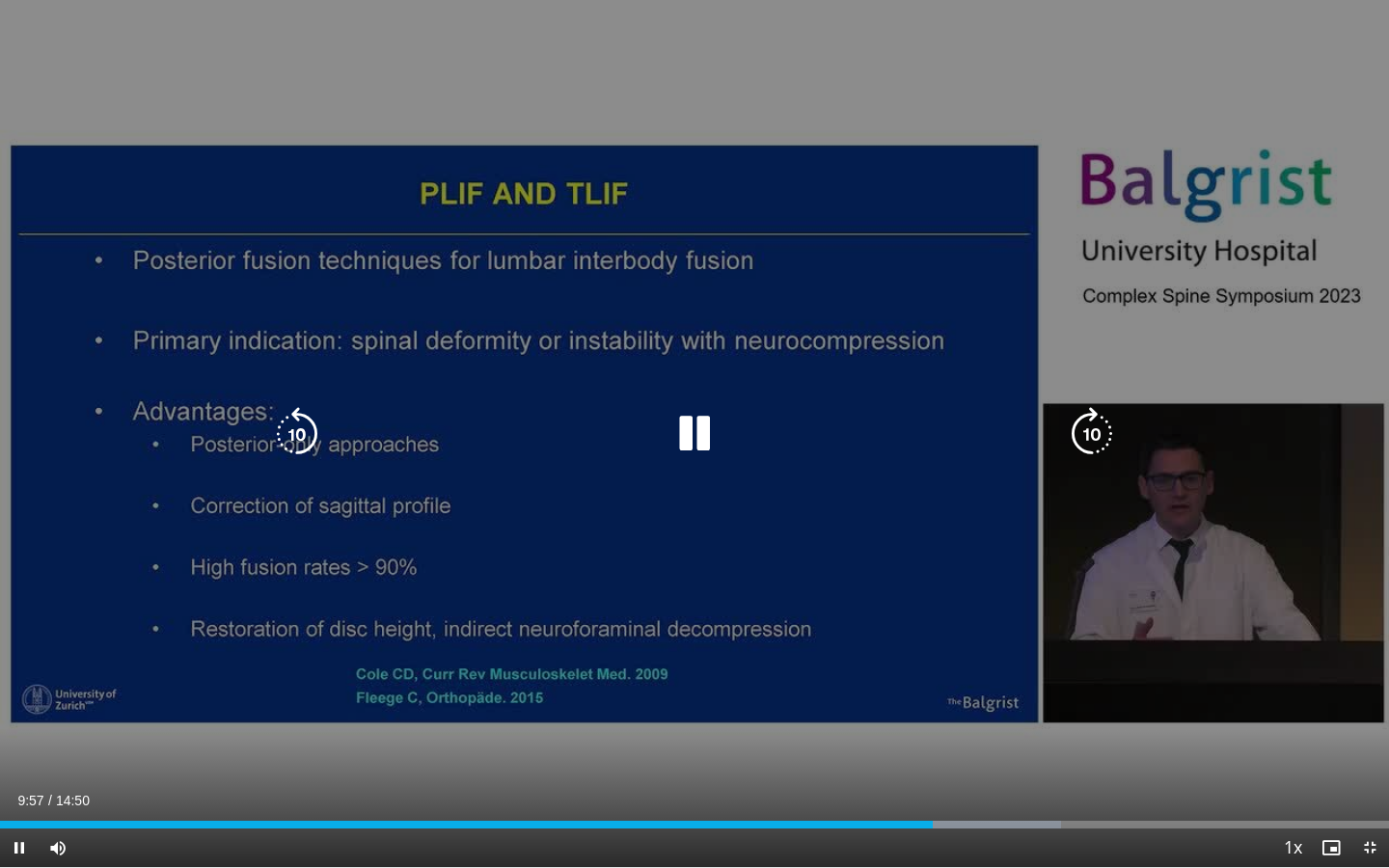 click at bounding box center (694, 434) 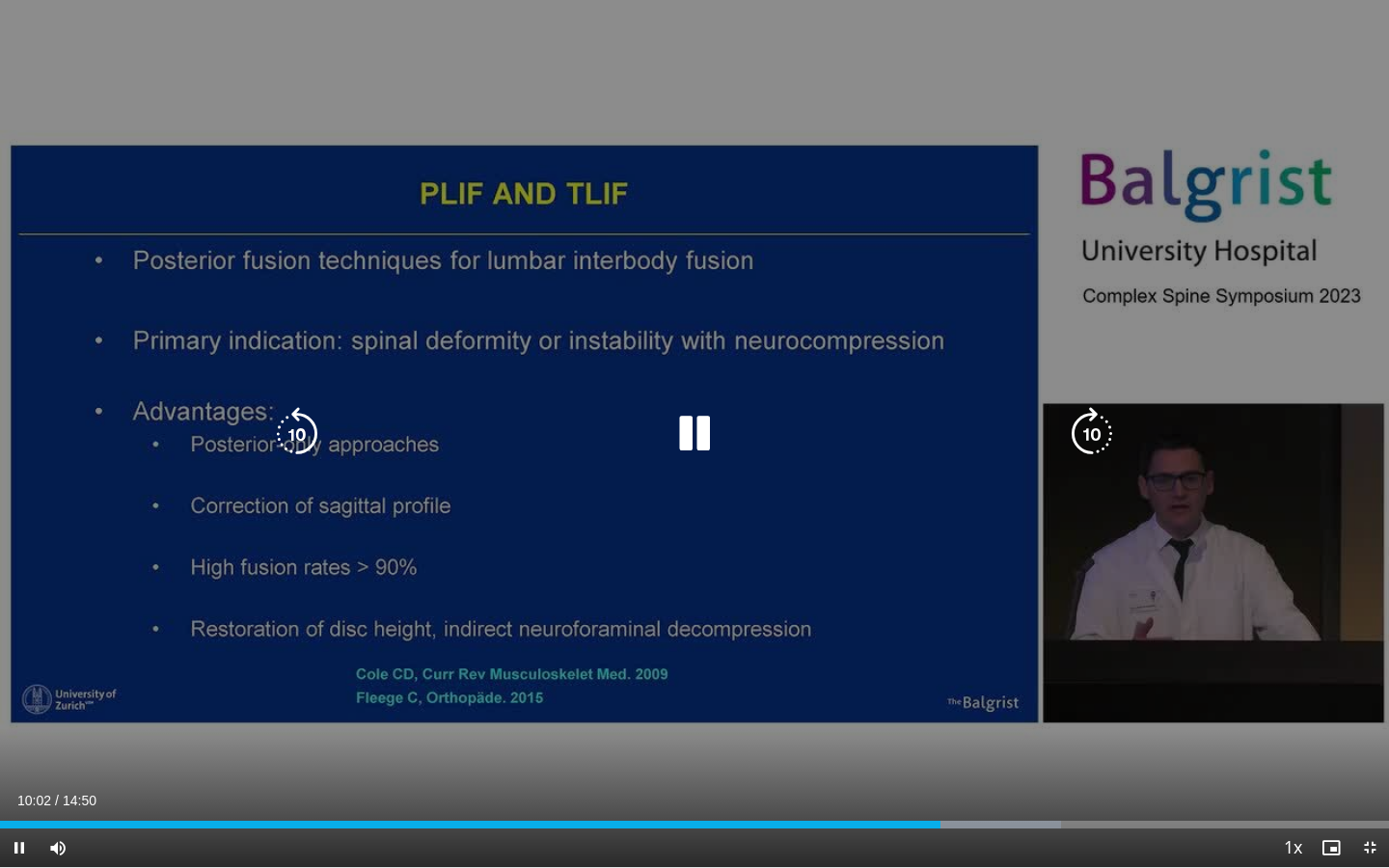 click at bounding box center (297, 434) 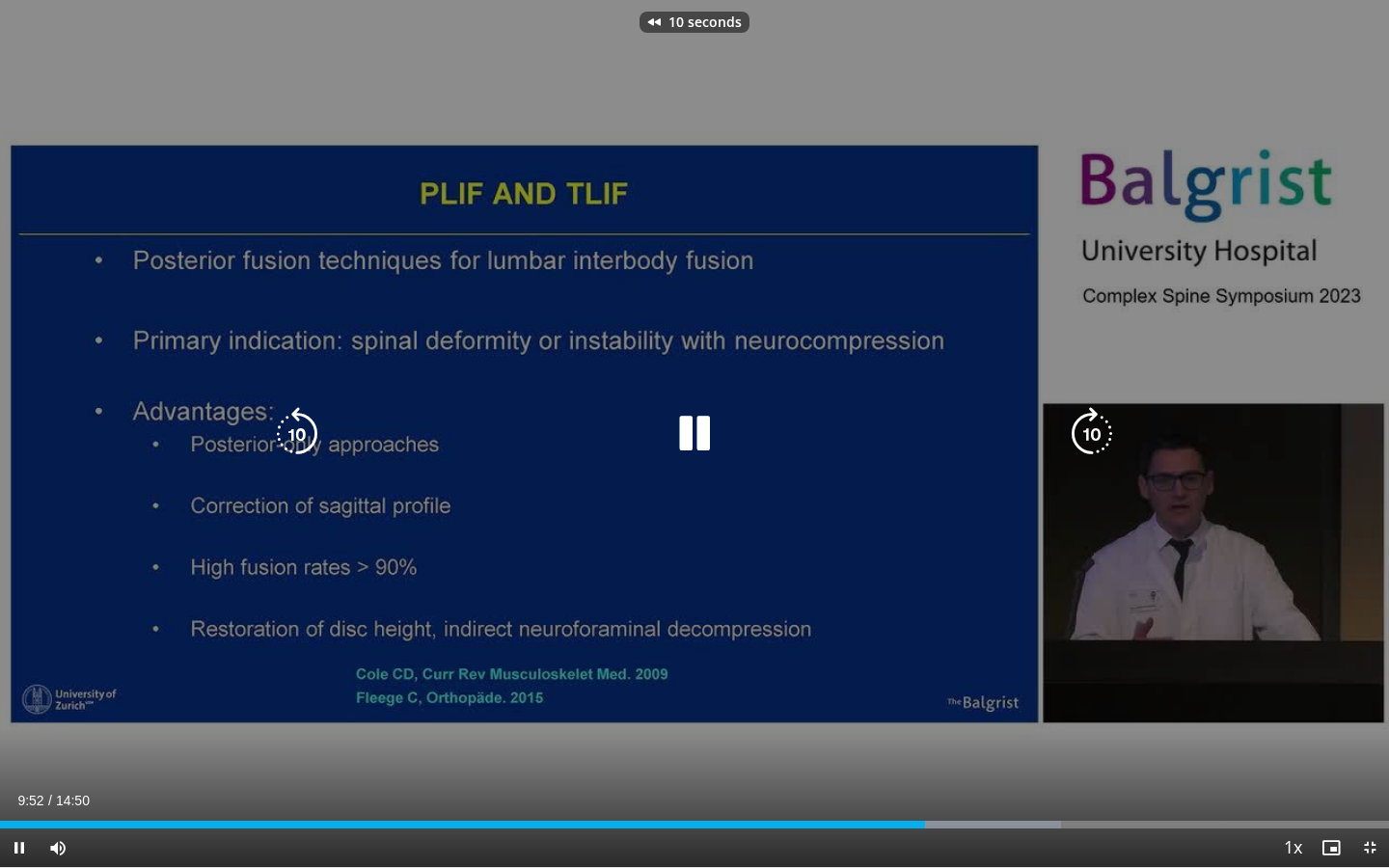 click at bounding box center [297, 434] 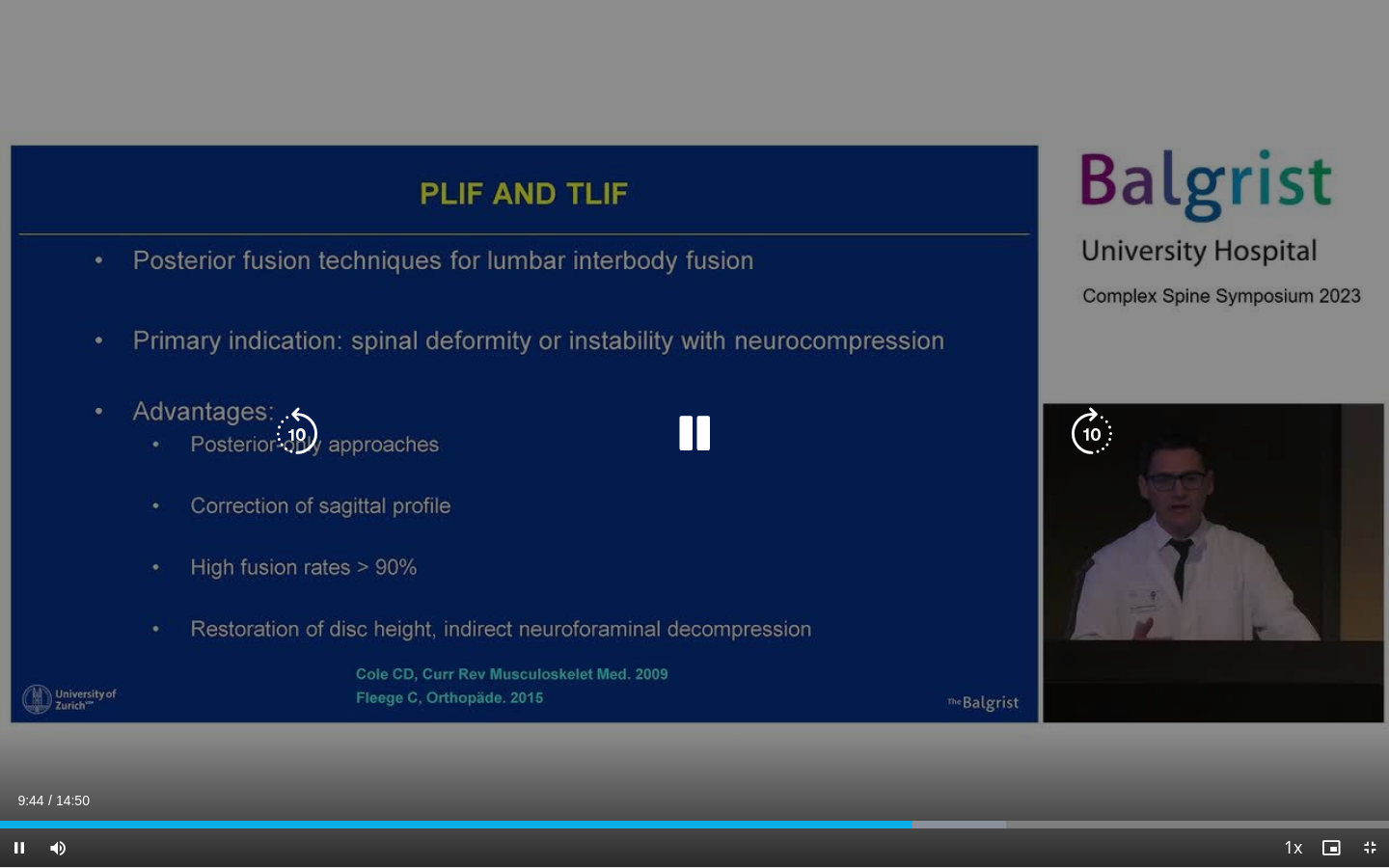 type 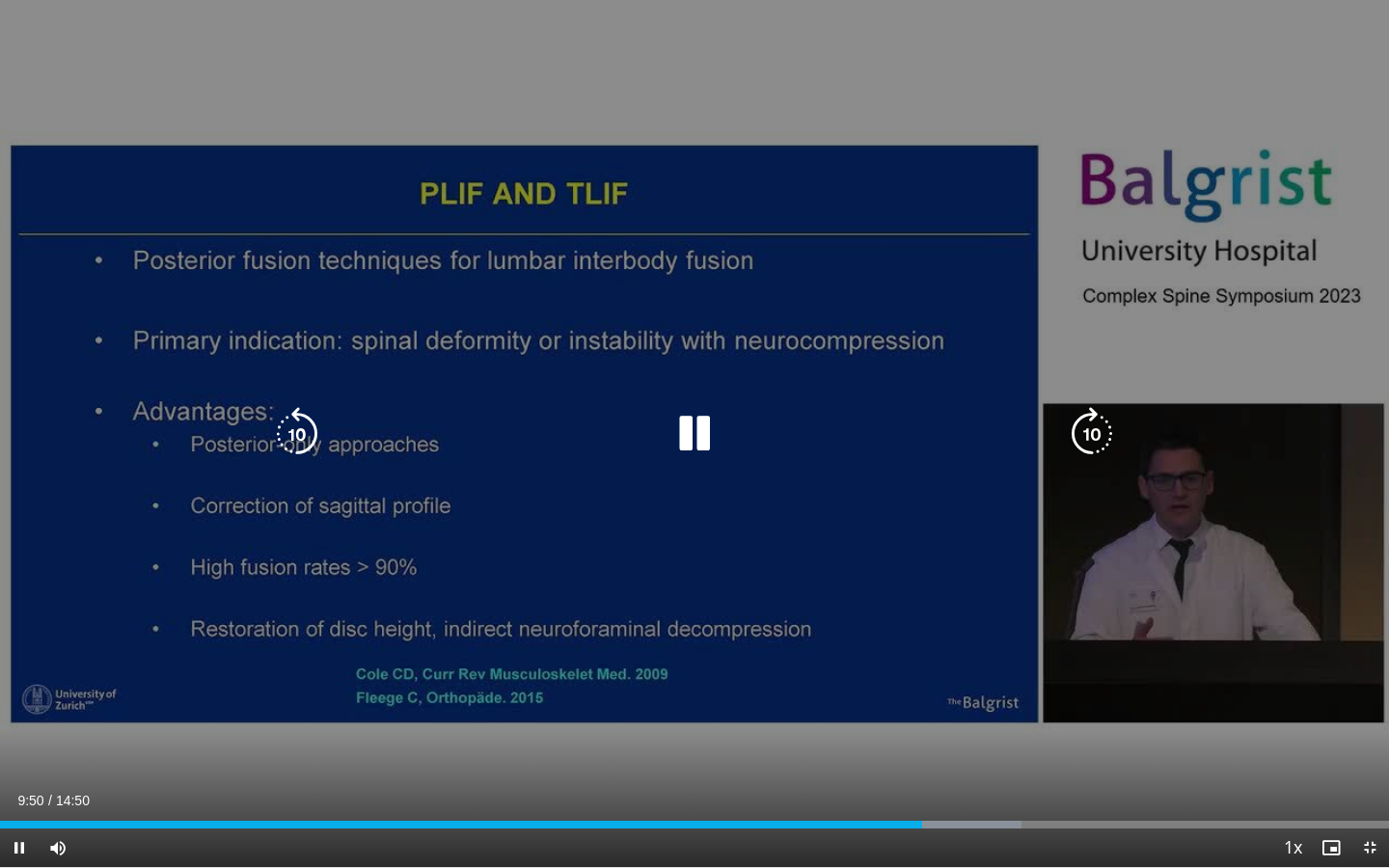 click at bounding box center (694, 434) 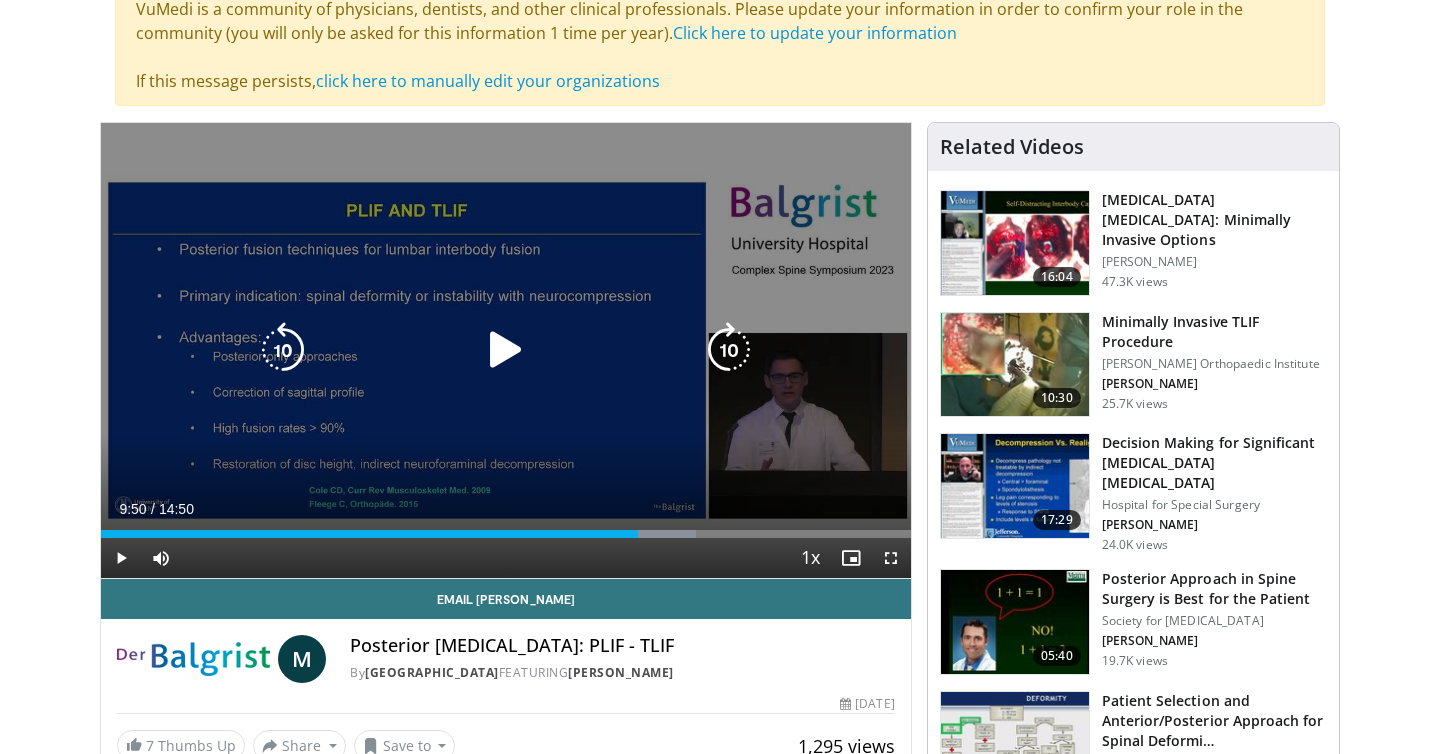 click at bounding box center [506, 350] 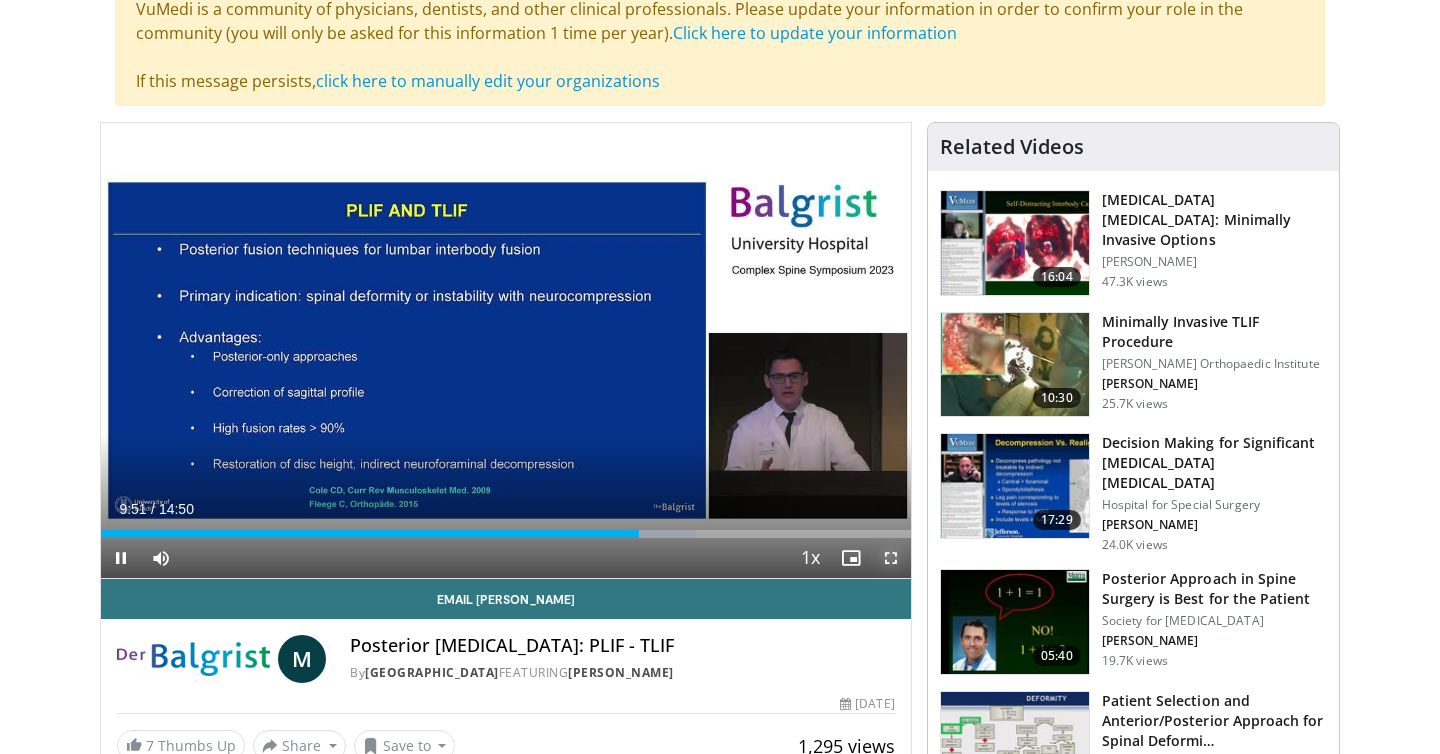 click at bounding box center [891, 558] 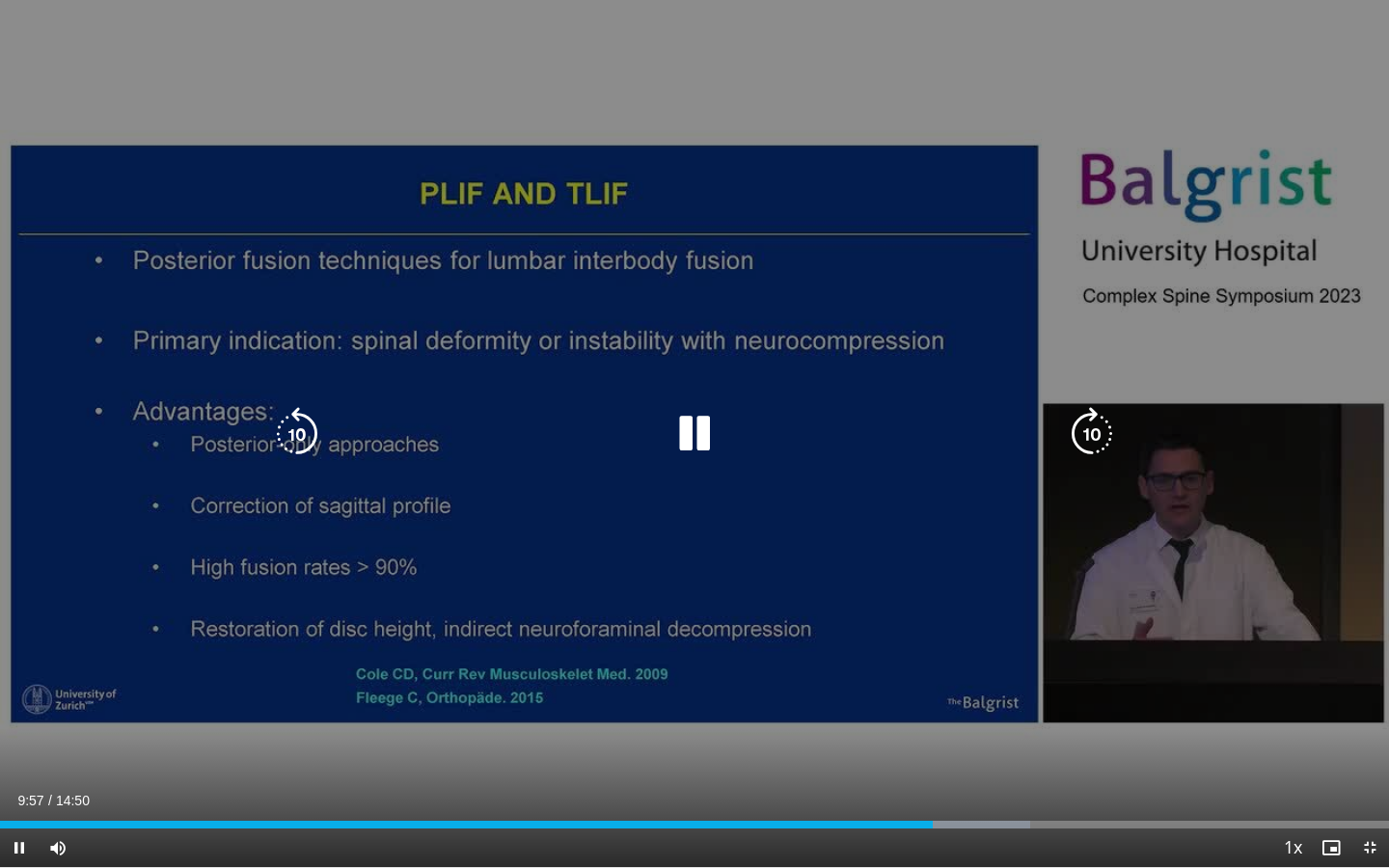 click at bounding box center [1092, 434] 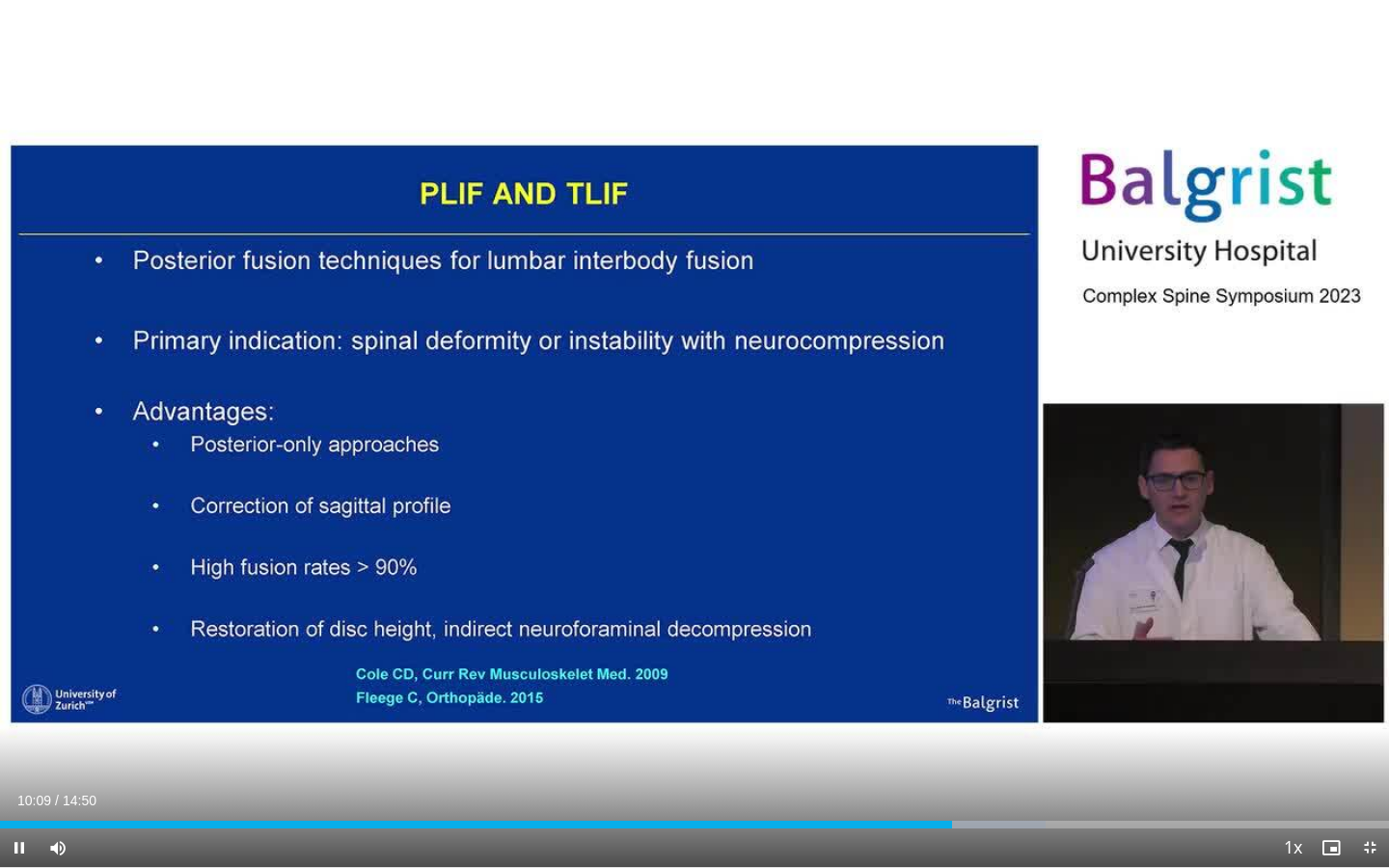type 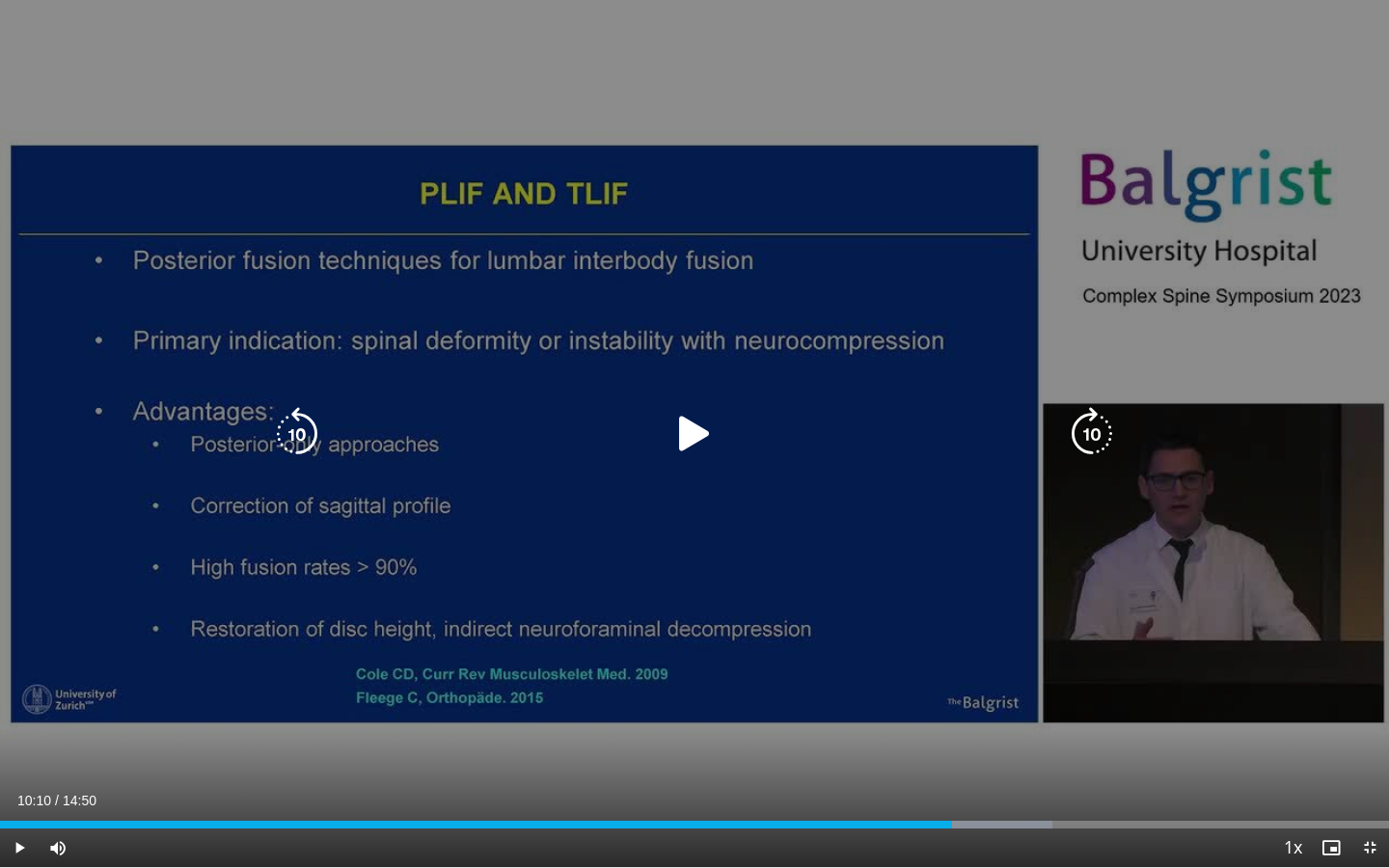 click at bounding box center [694, 434] 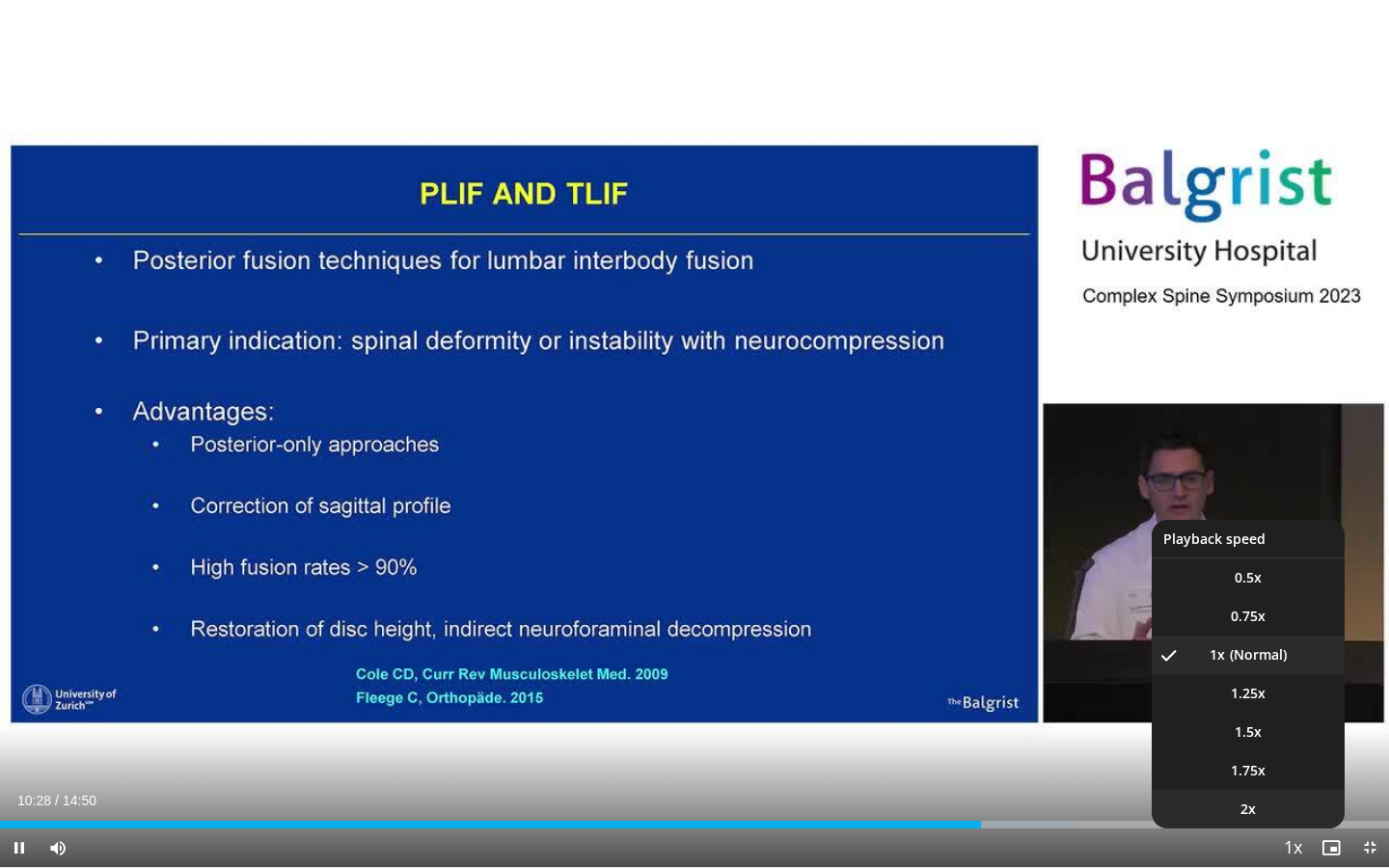 click on "2x" at bounding box center [1248, 809] 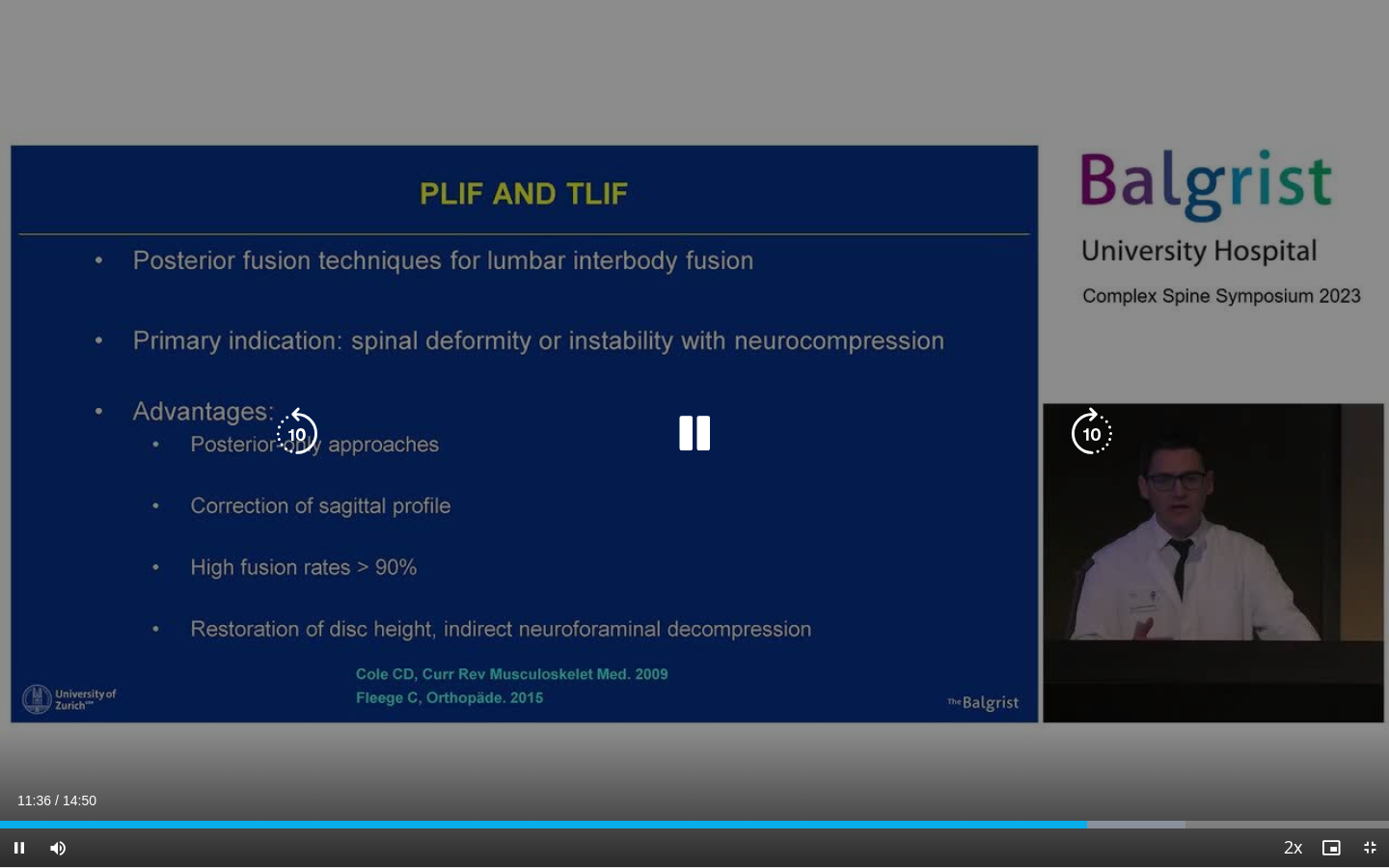 click at bounding box center [694, 434] 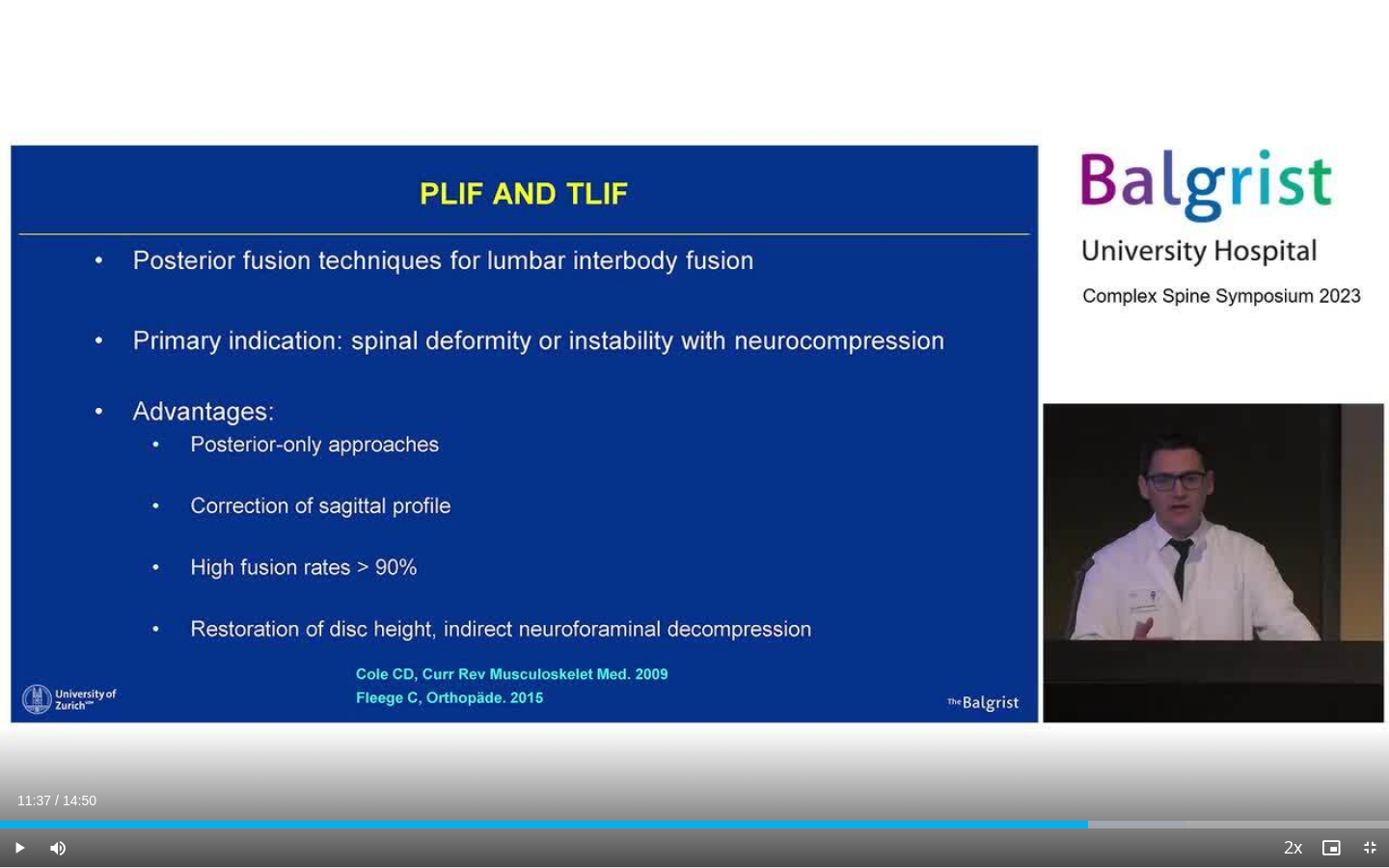 click on "10 seconds
Tap to unmute" at bounding box center (694, 433) 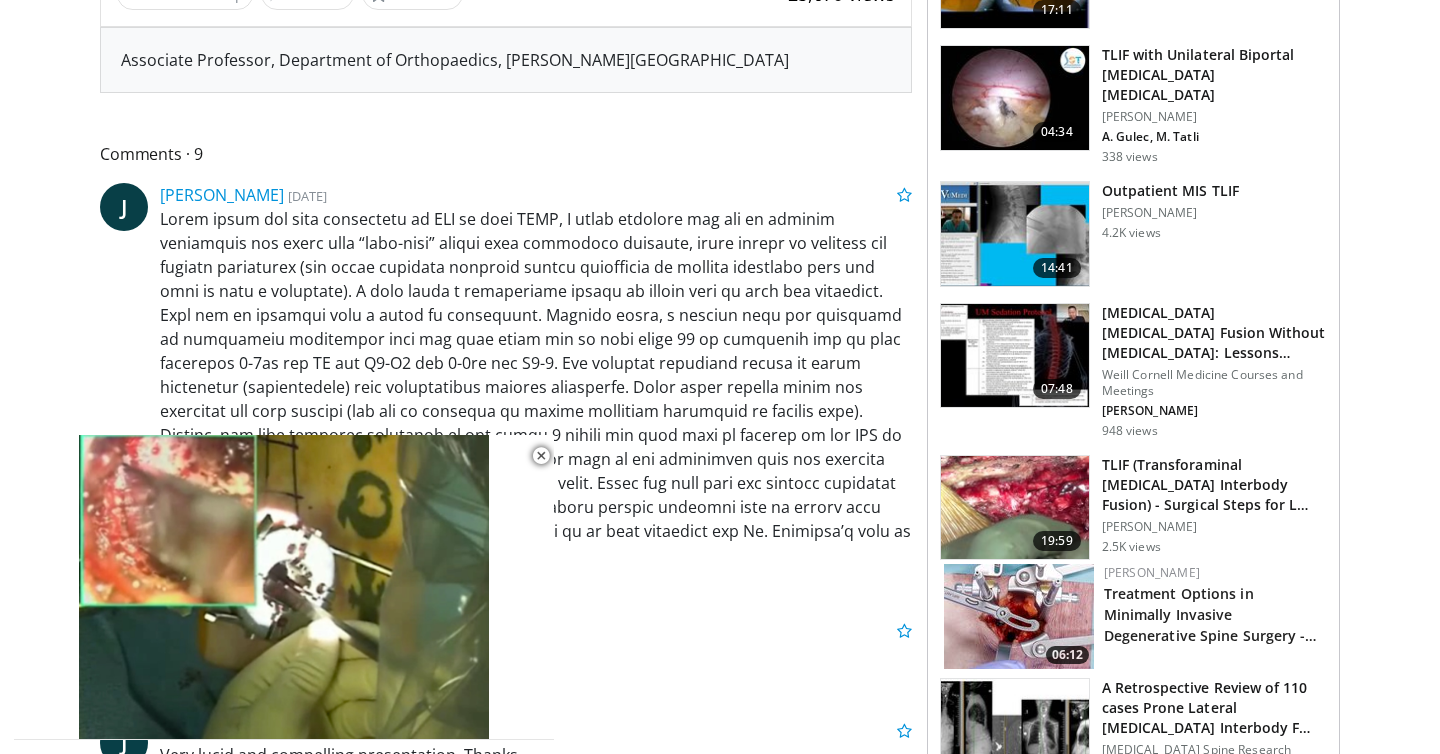 scroll, scrollTop: 790, scrollLeft: 0, axis: vertical 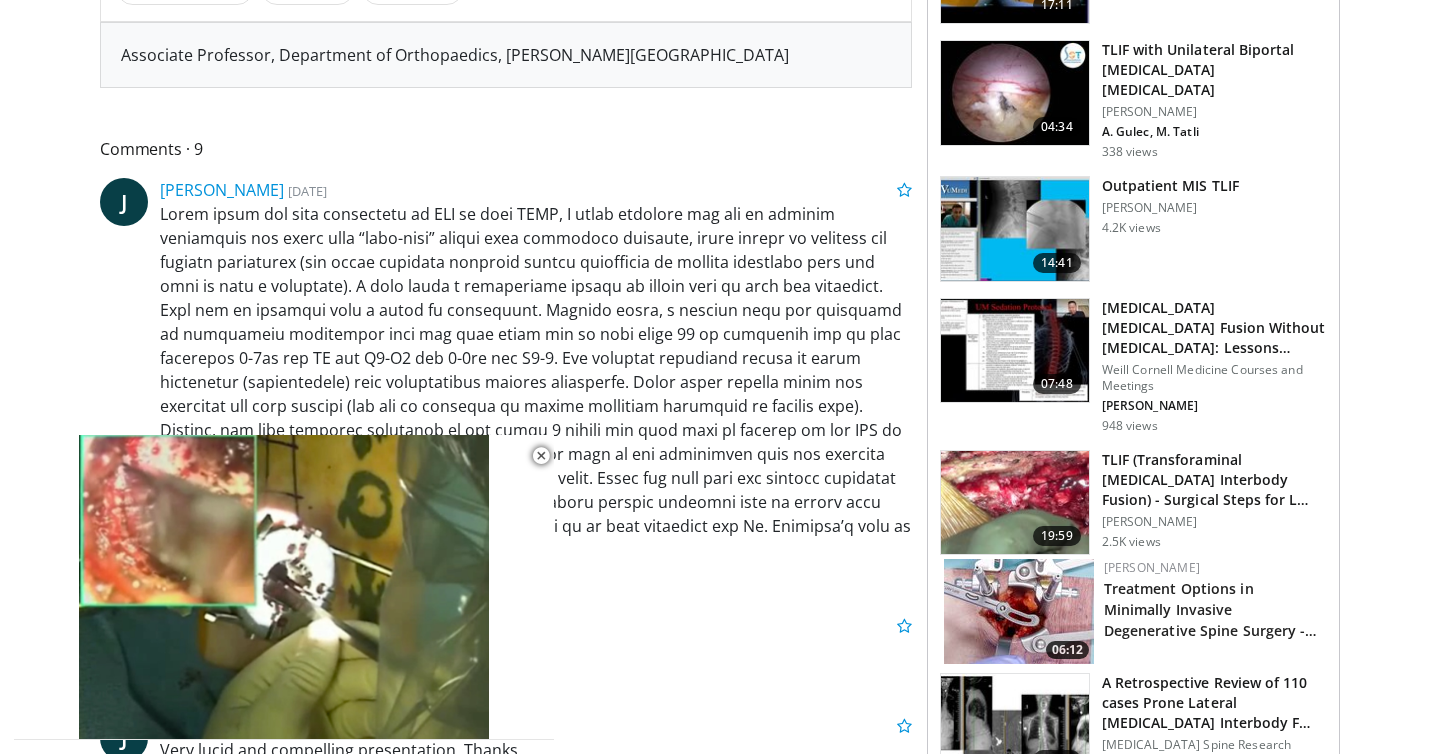 click at bounding box center [541, 456] 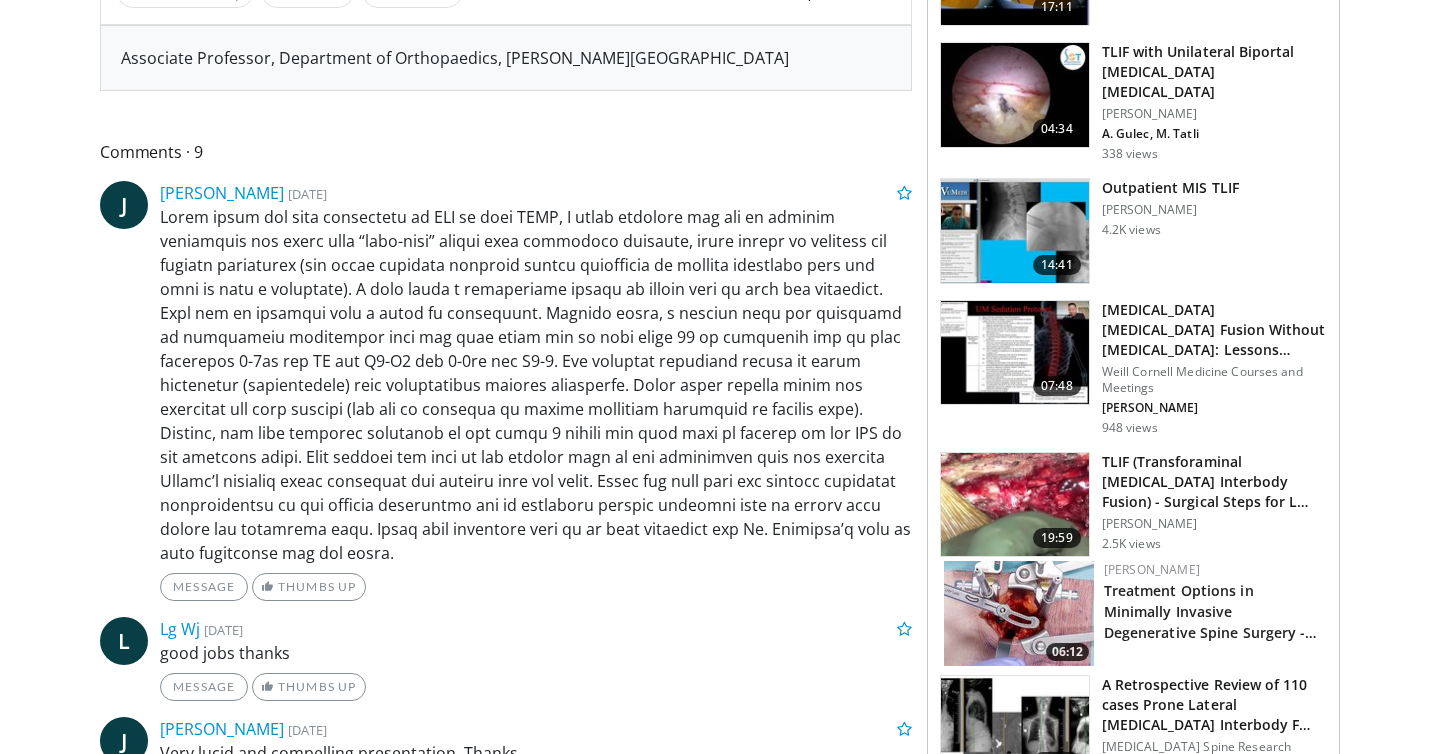 scroll, scrollTop: 0, scrollLeft: 0, axis: both 